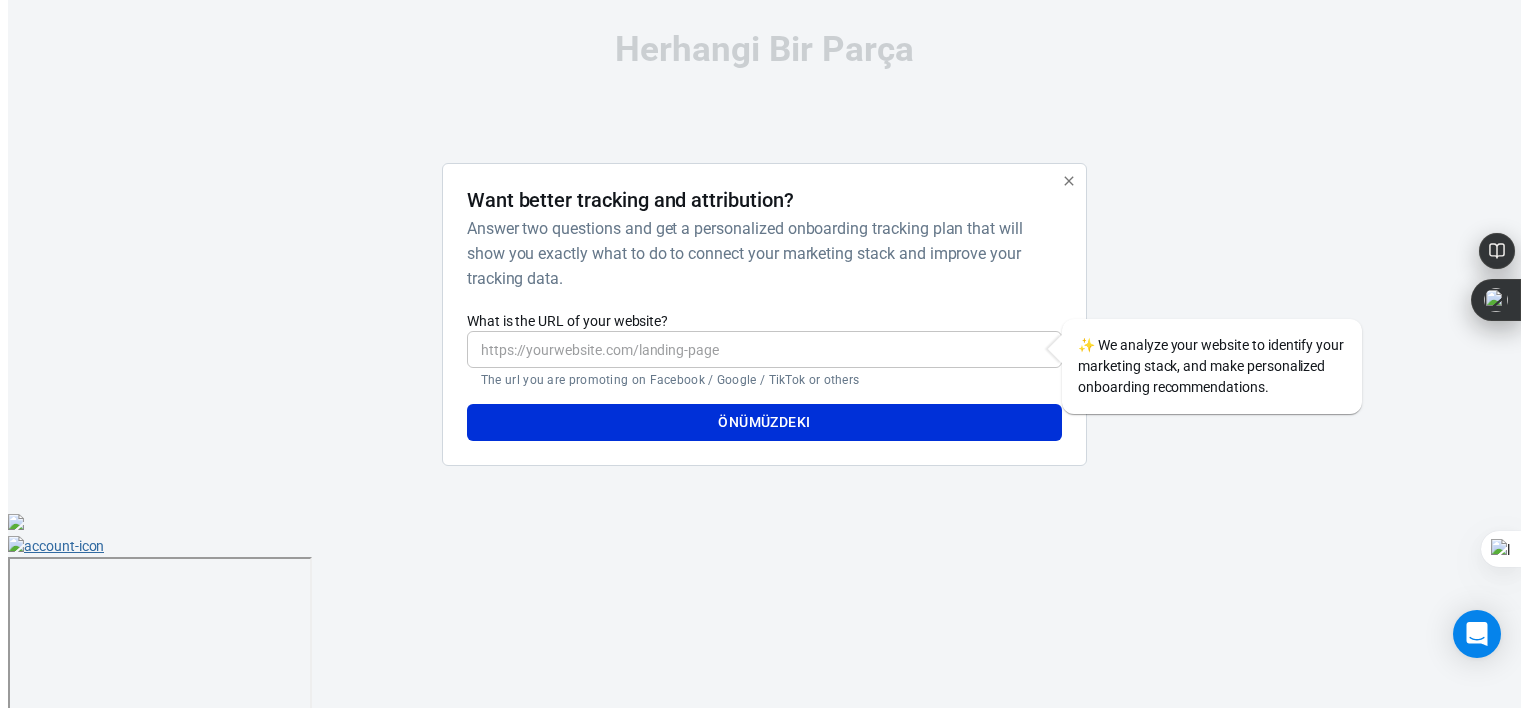 scroll, scrollTop: 0, scrollLeft: 0, axis: both 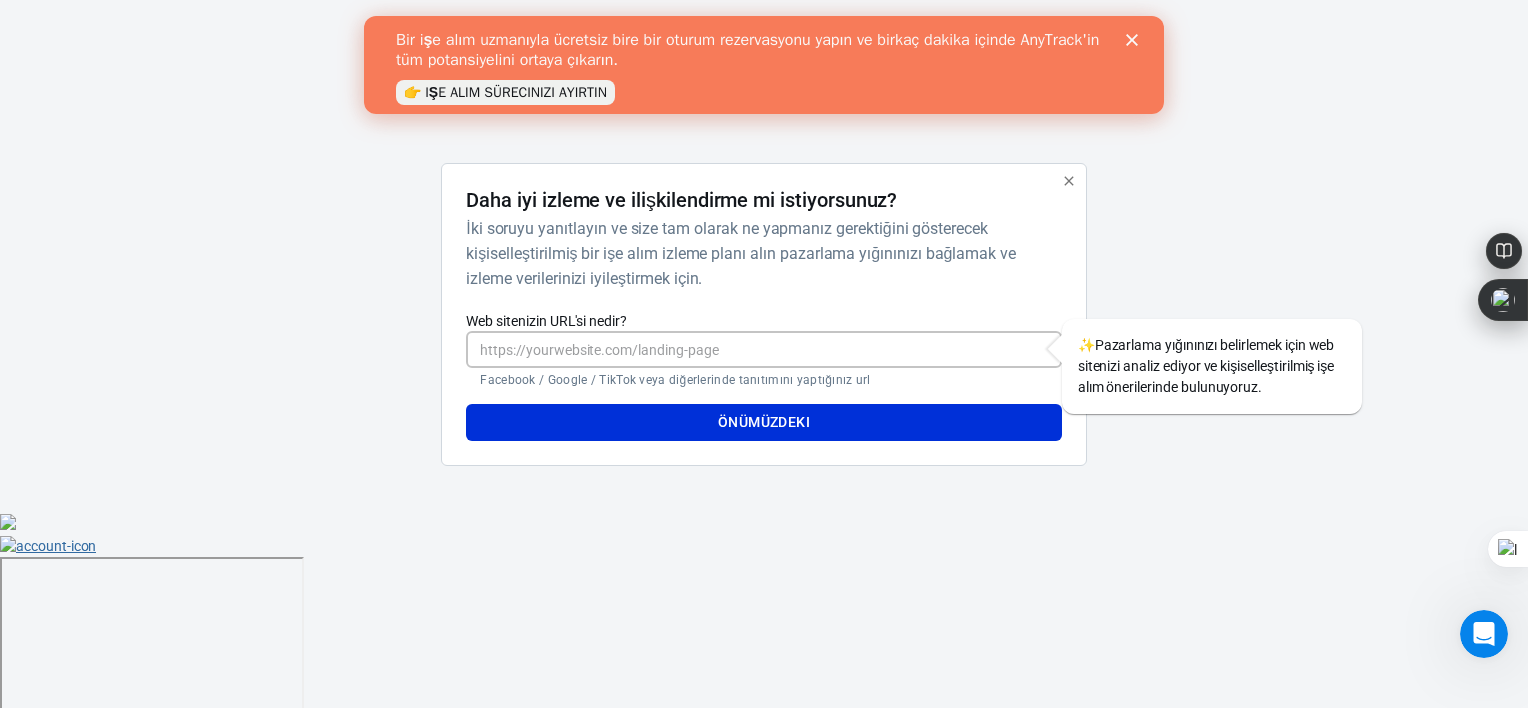 click on "Web sitenizin URL'si nedir?" at bounding box center [763, 349] 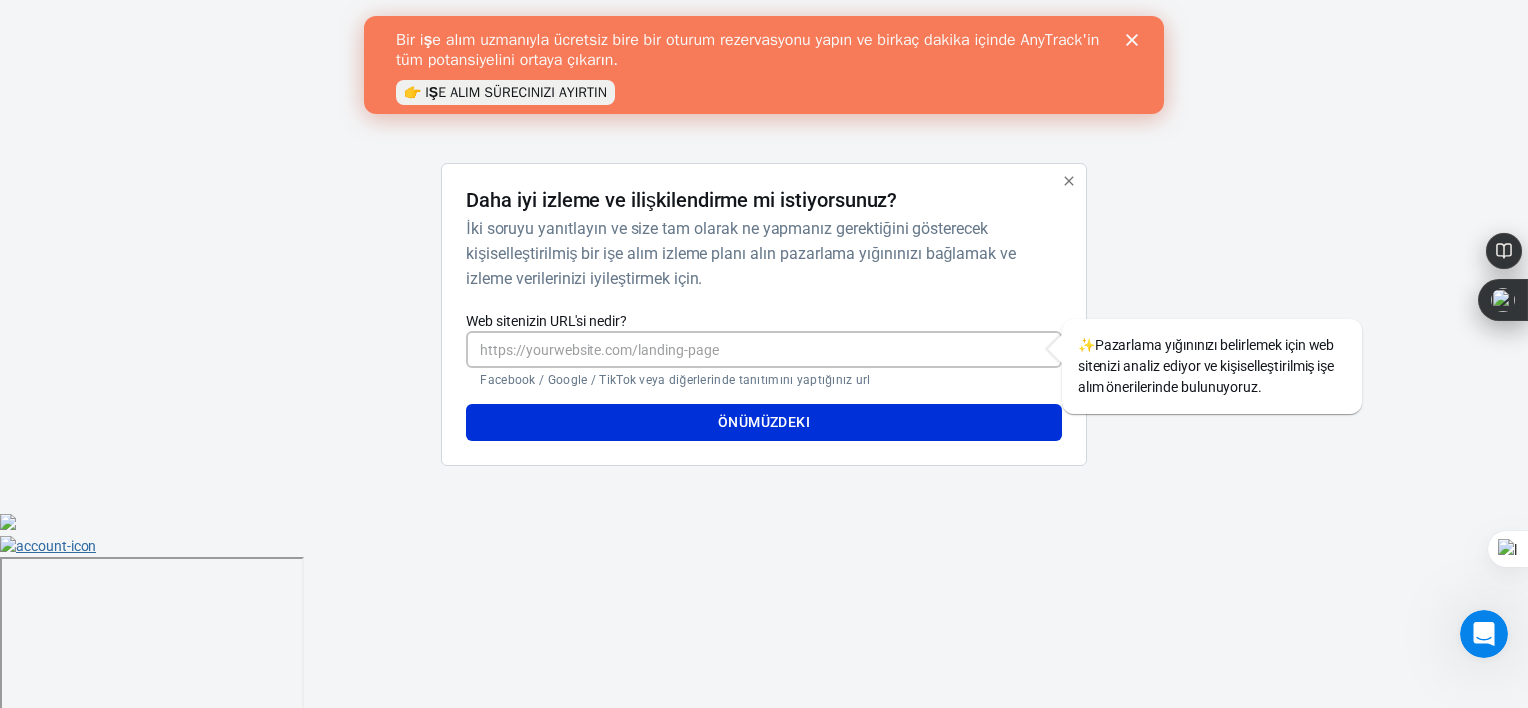 paste on "[URL][DOMAIN_NAME]" 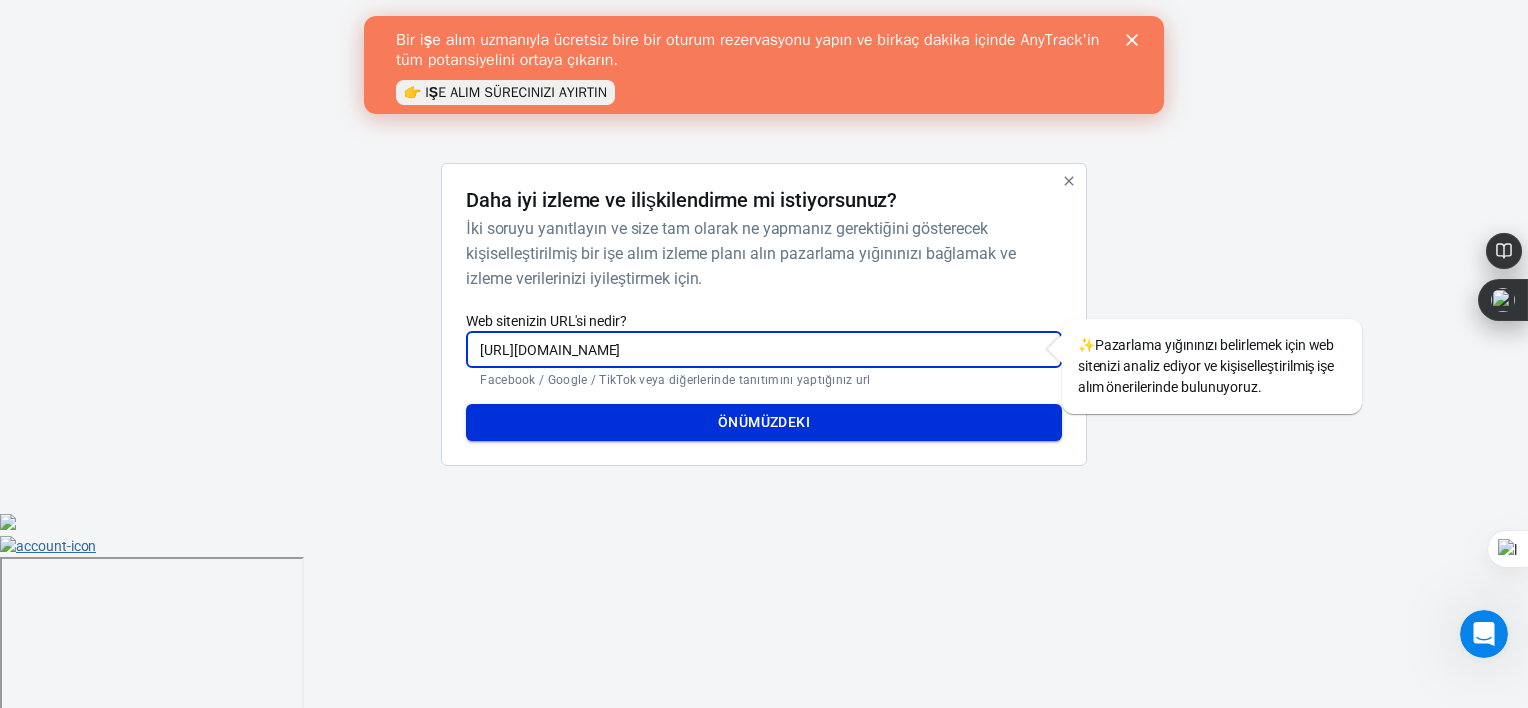 type on "[URL][DOMAIN_NAME]" 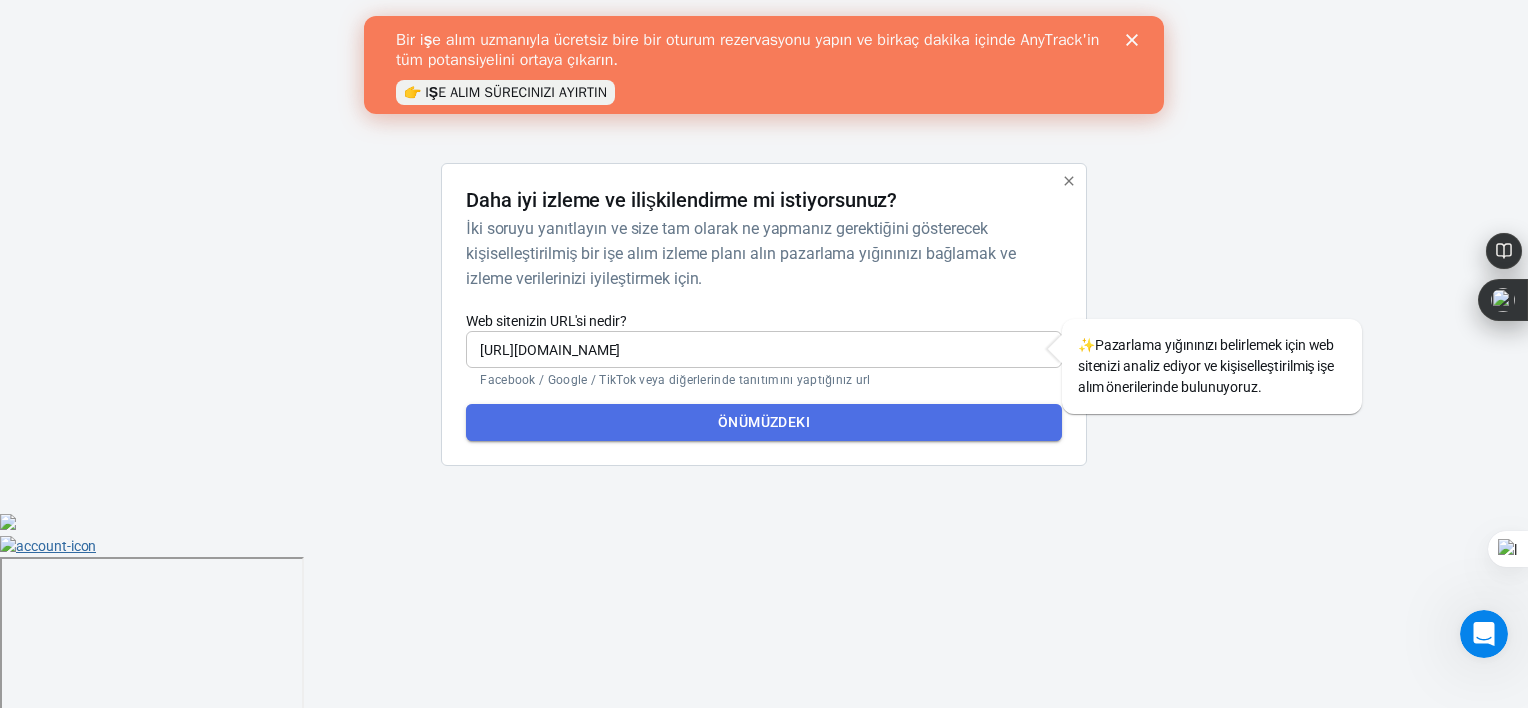 click on "Önümüzdeki" at bounding box center (764, 422) 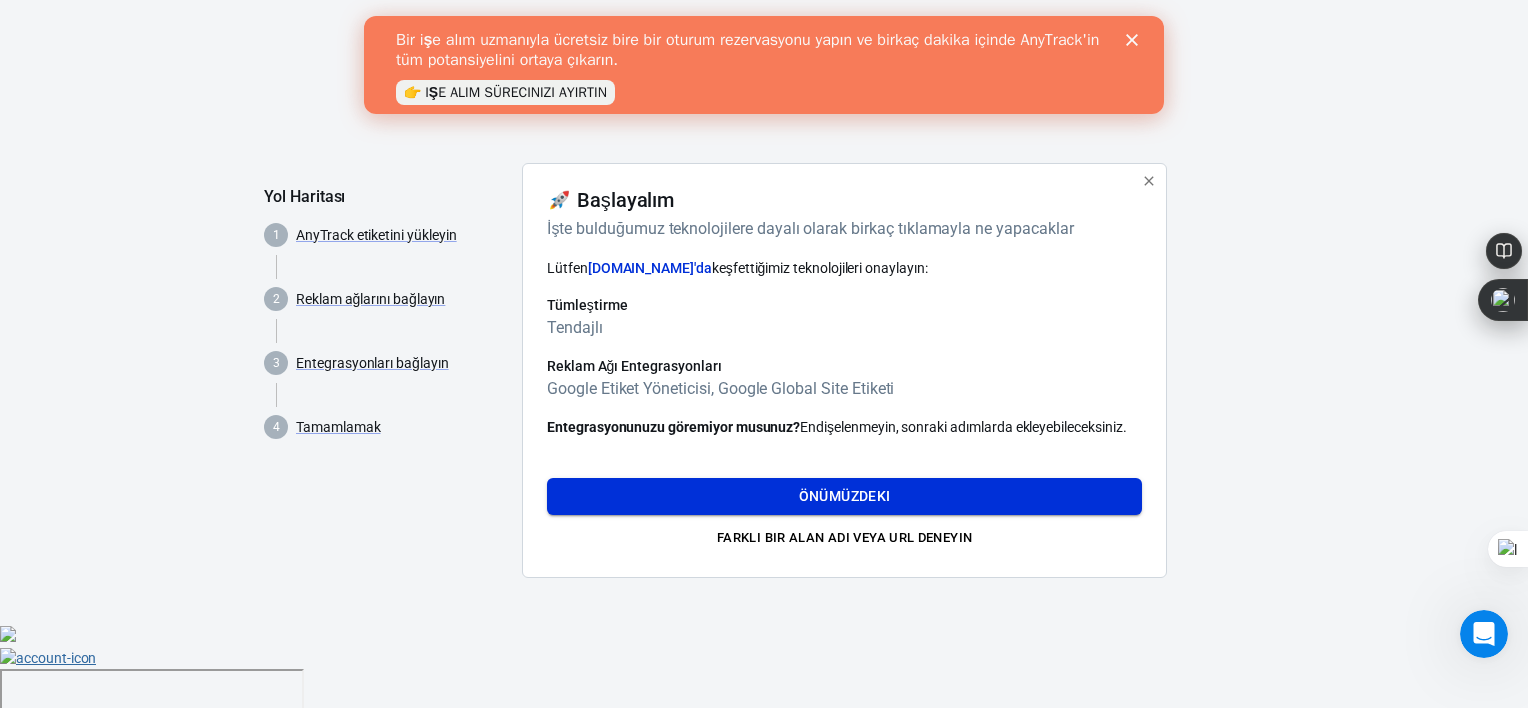 click on "Önümüzdeki" at bounding box center (844, 496) 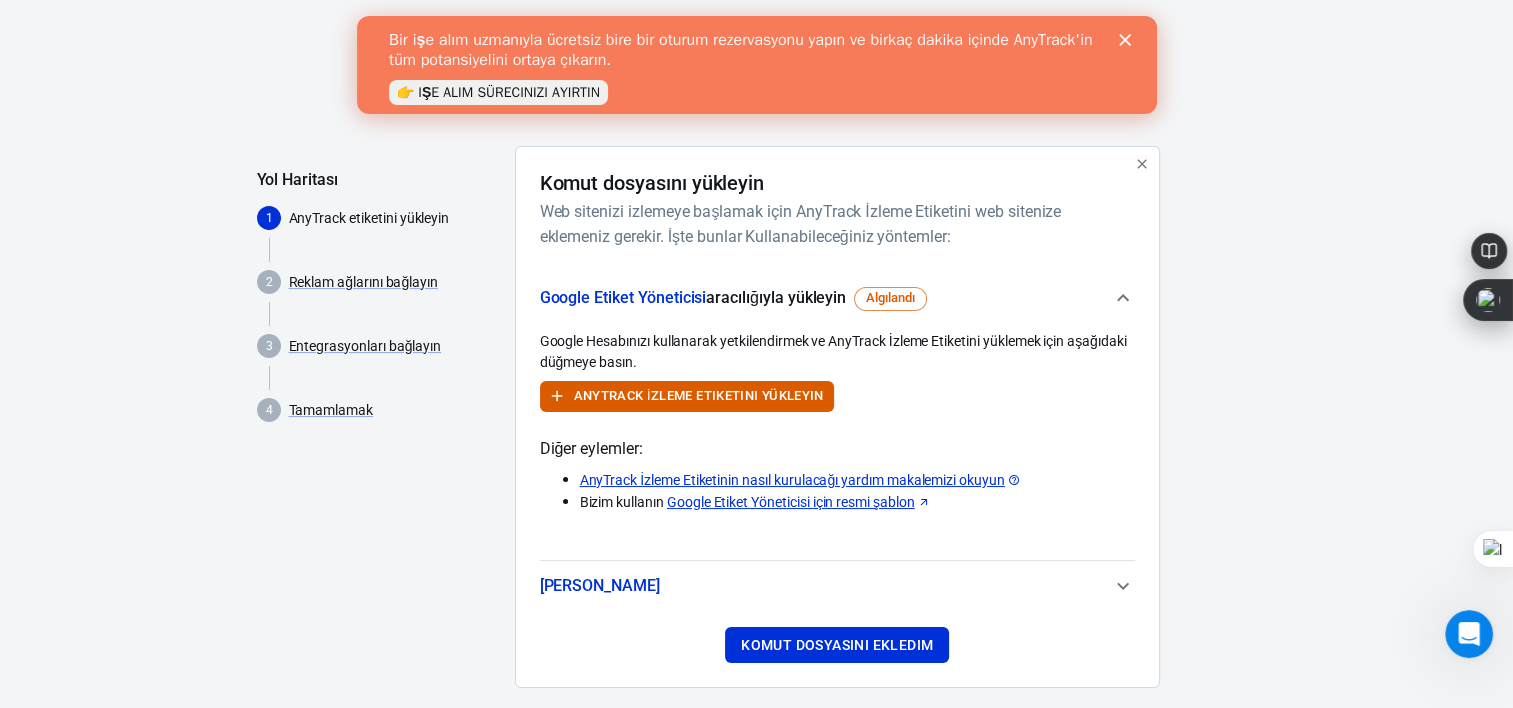 scroll, scrollTop: 44, scrollLeft: 0, axis: vertical 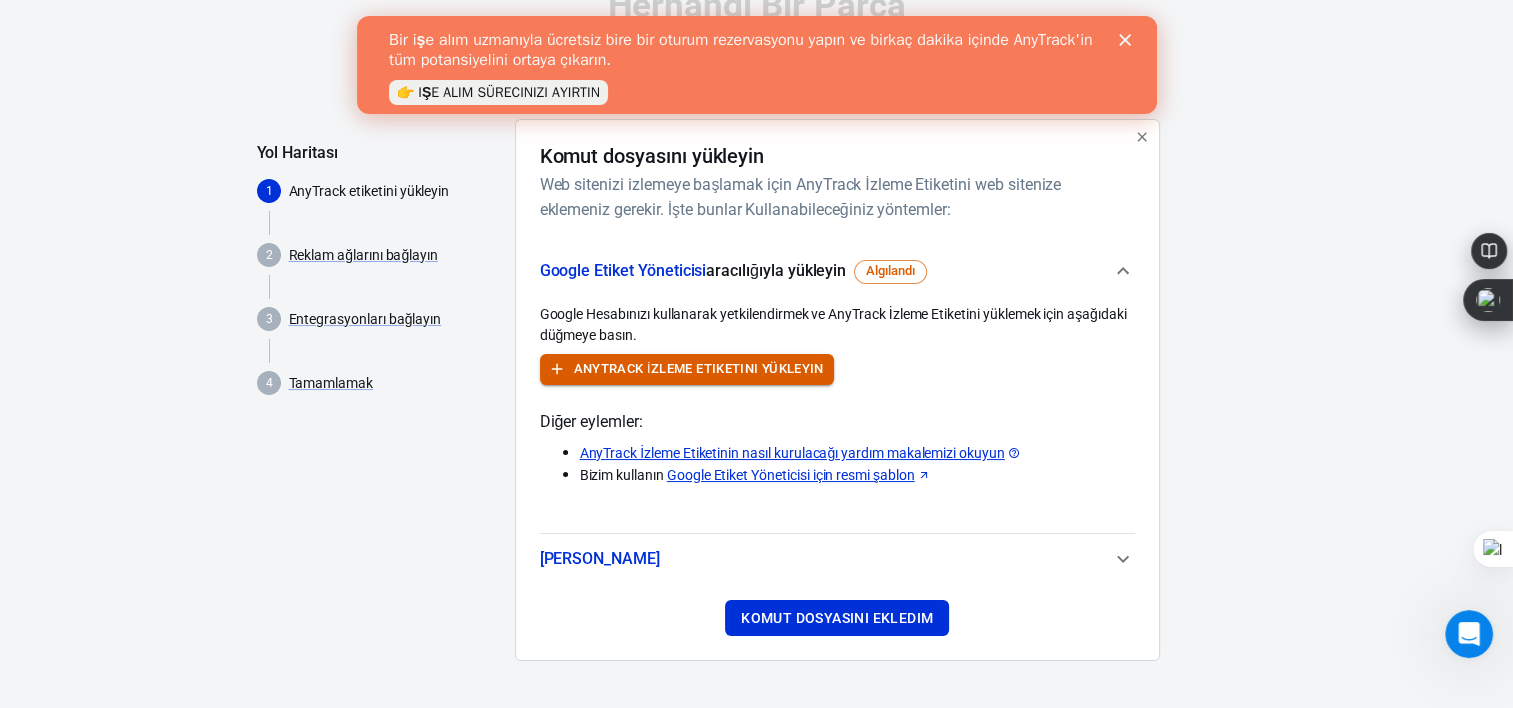 click on "AnyTrack İzleme Etiketini Yükleyin" at bounding box center [699, 369] 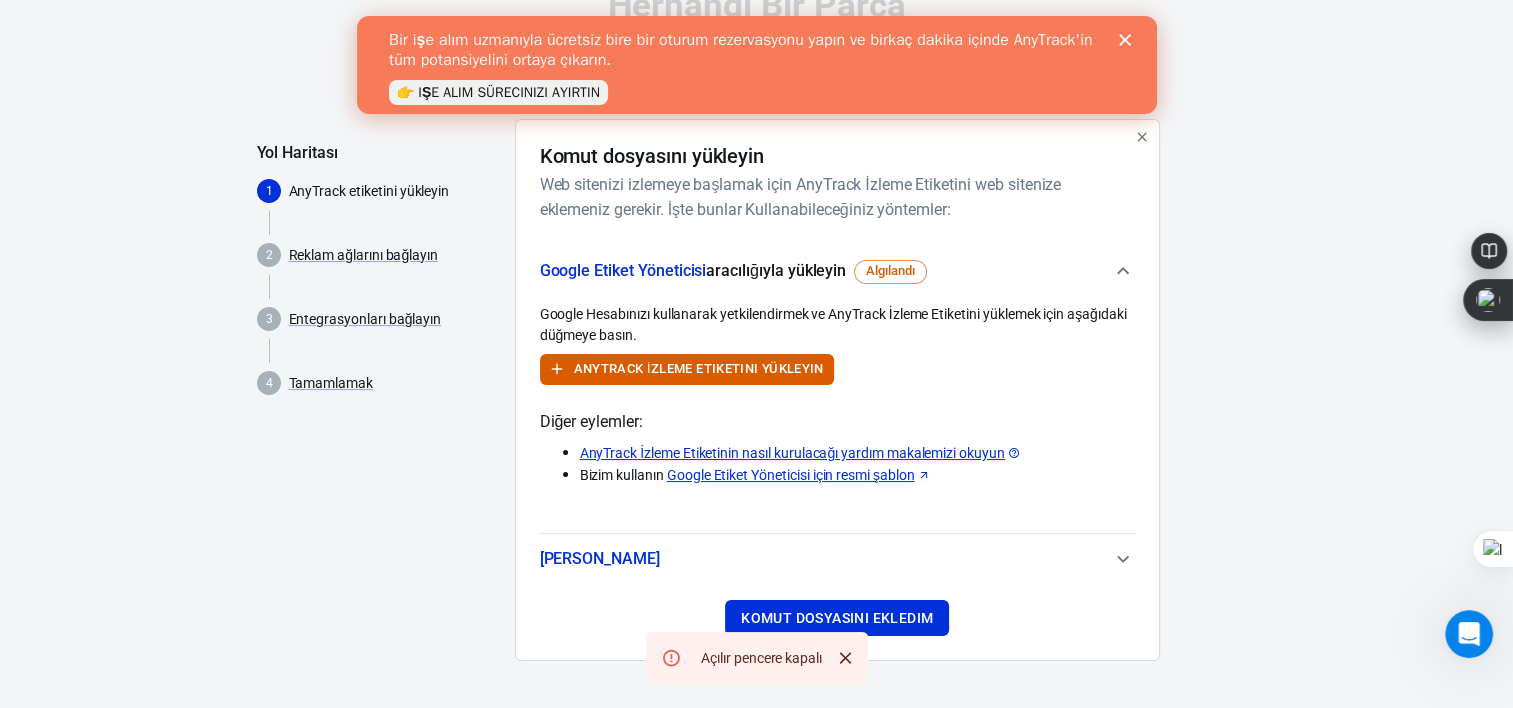 click on "AnyTrack İzleme Etiketinin nasıl kurulacağı yardım makalemizi okuyun" at bounding box center (792, 453) 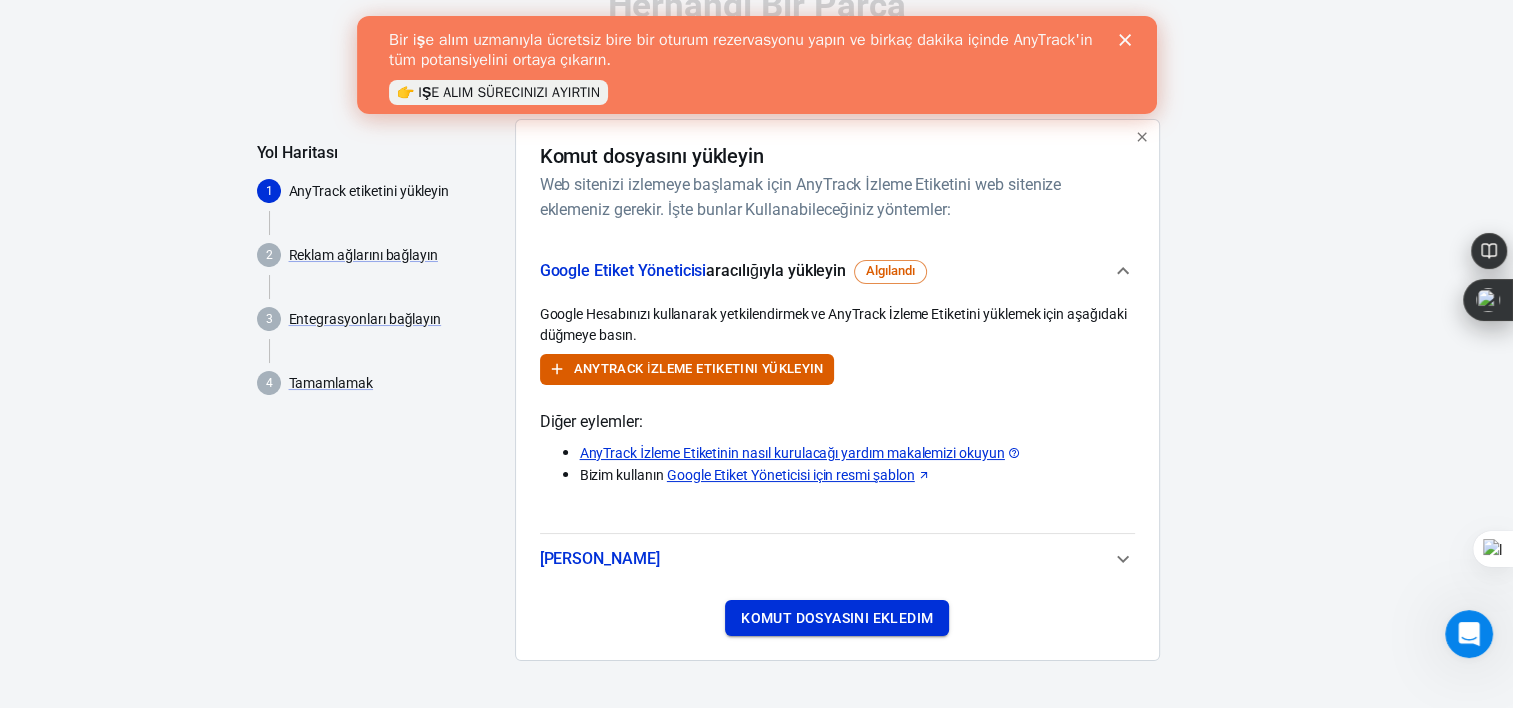 click on "Komut dosyasını ekledim" at bounding box center (837, 618) 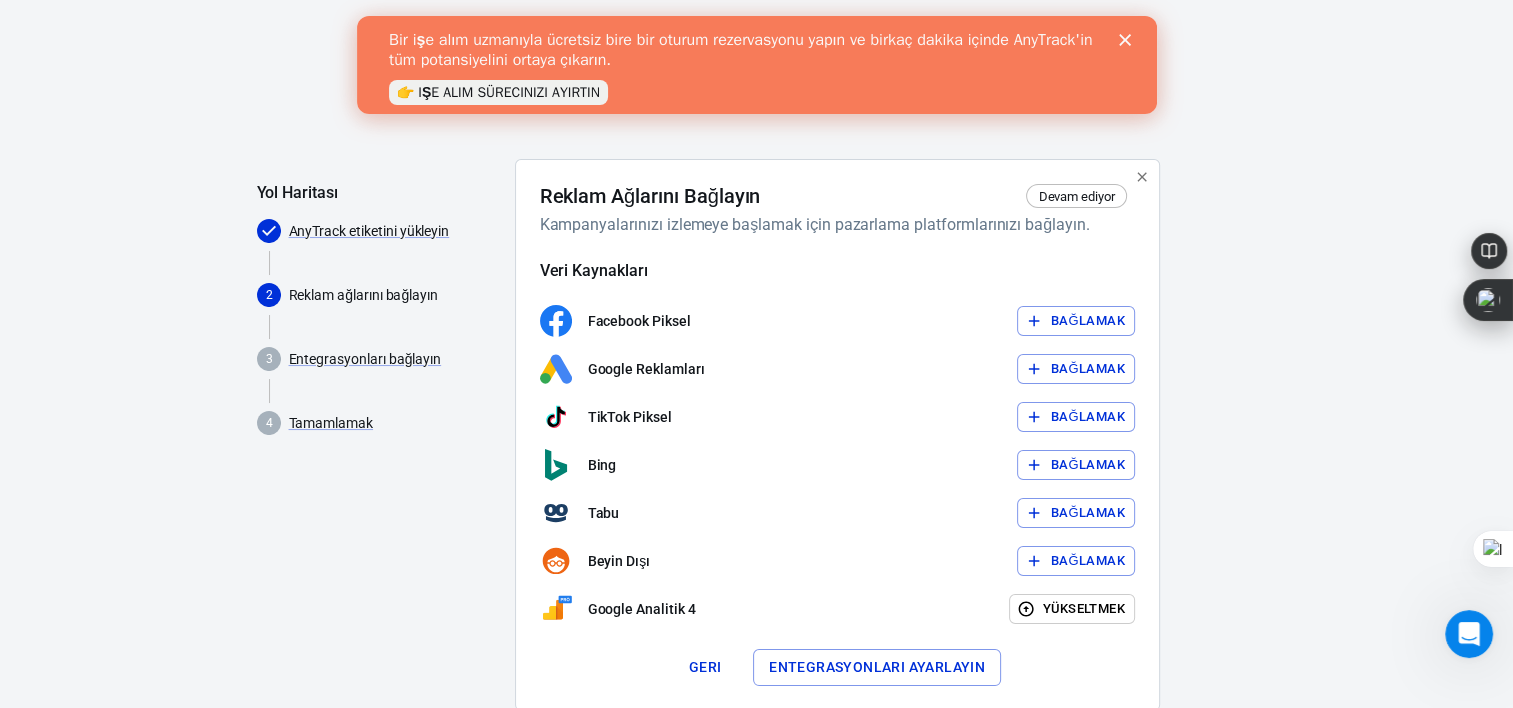 scroll, scrollTop: 0, scrollLeft: 0, axis: both 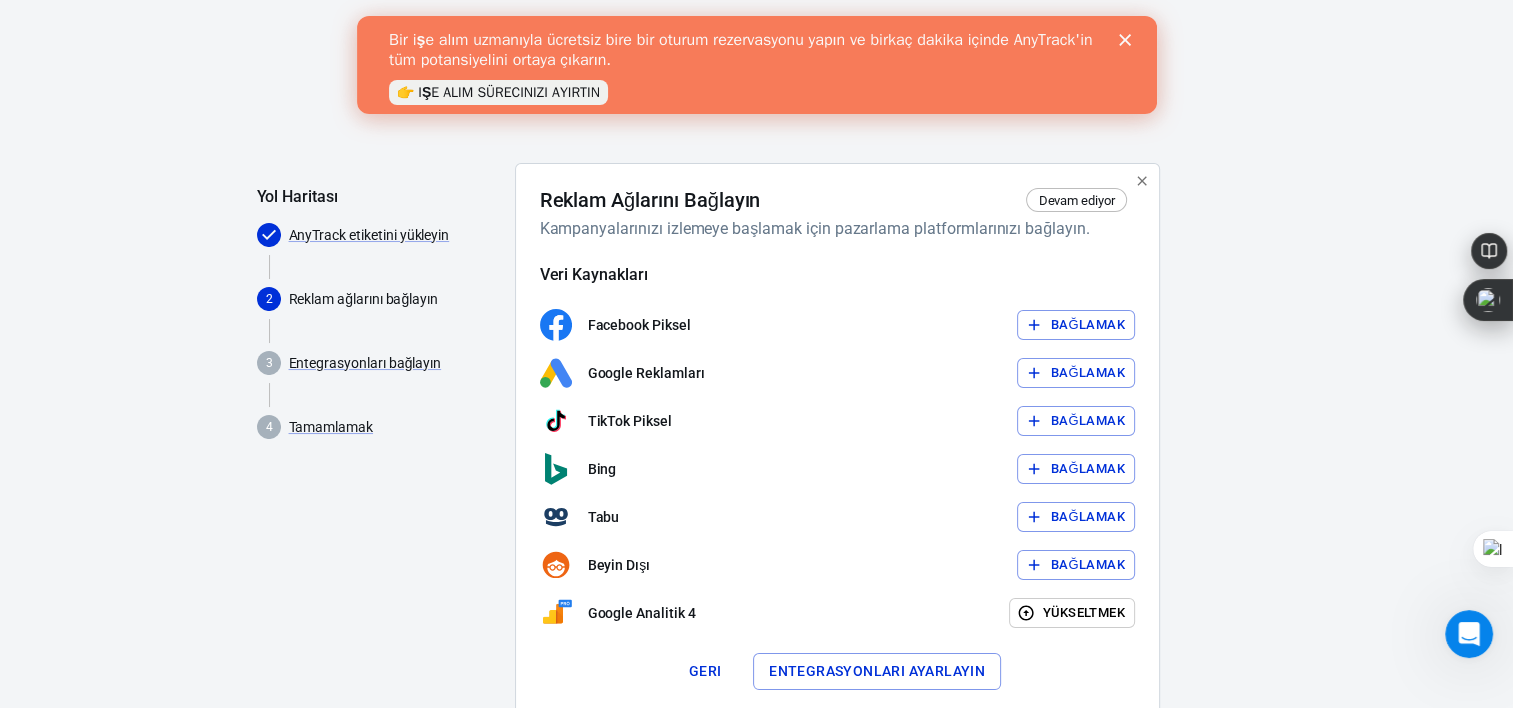 click on "Bağlamak" at bounding box center (1088, 325) 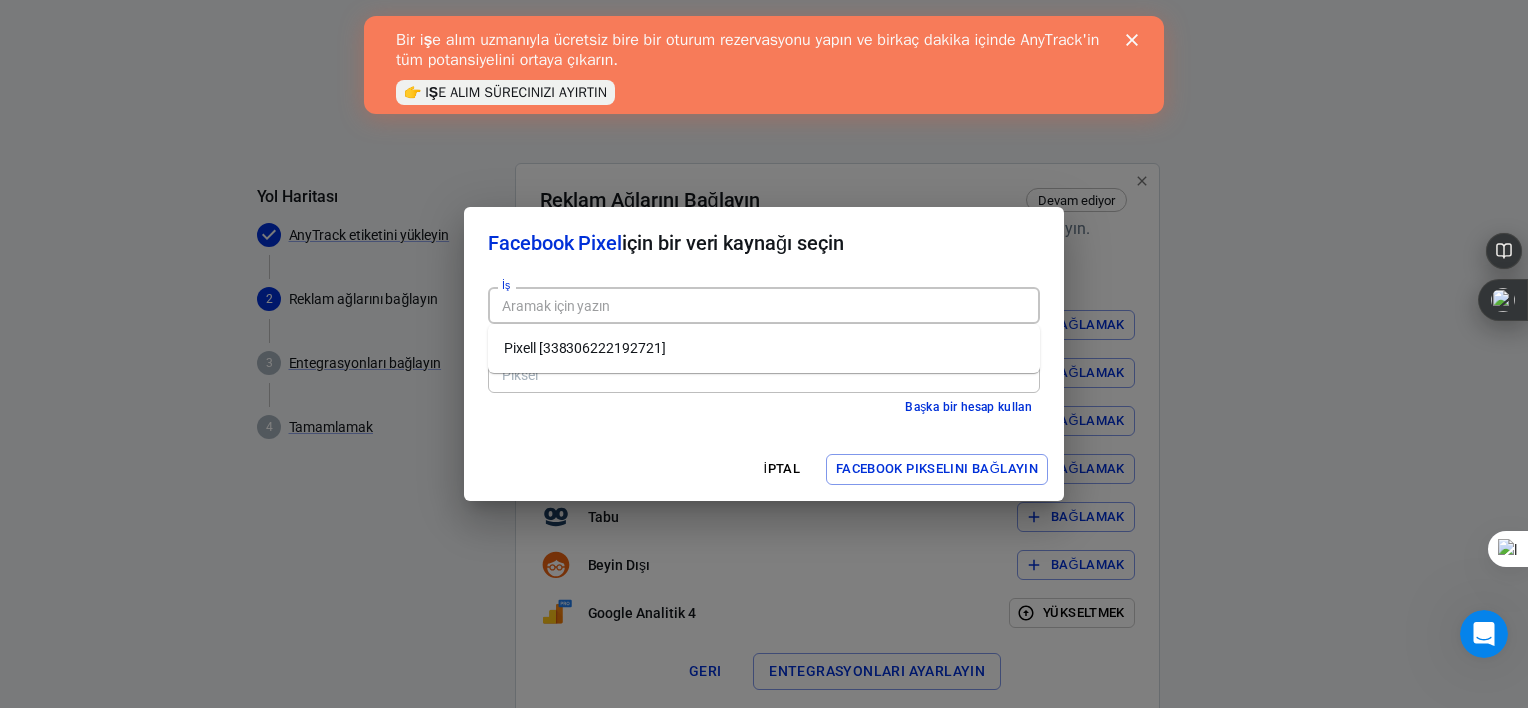 click on "İş" at bounding box center (762, 305) 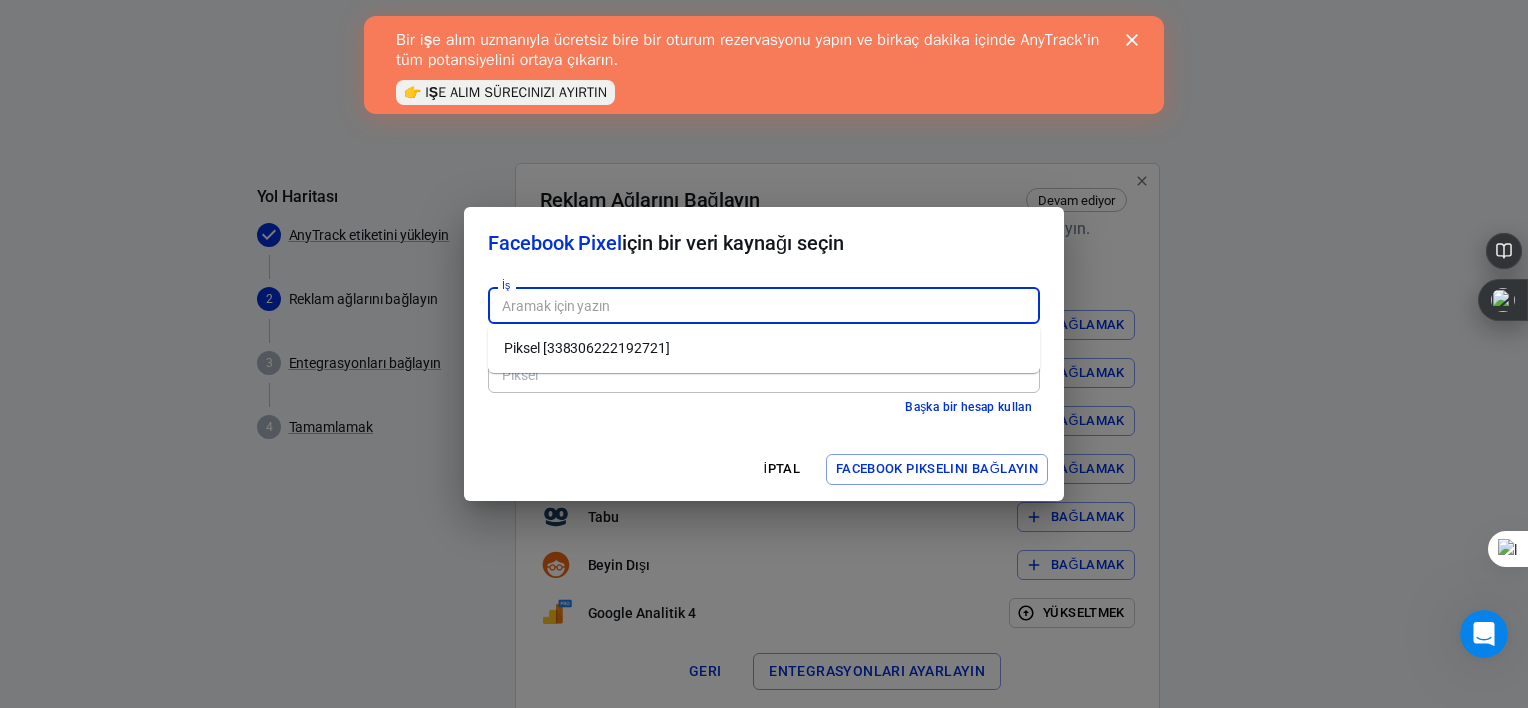 click on "Piksel [338306222192721]" at bounding box center [764, 348] 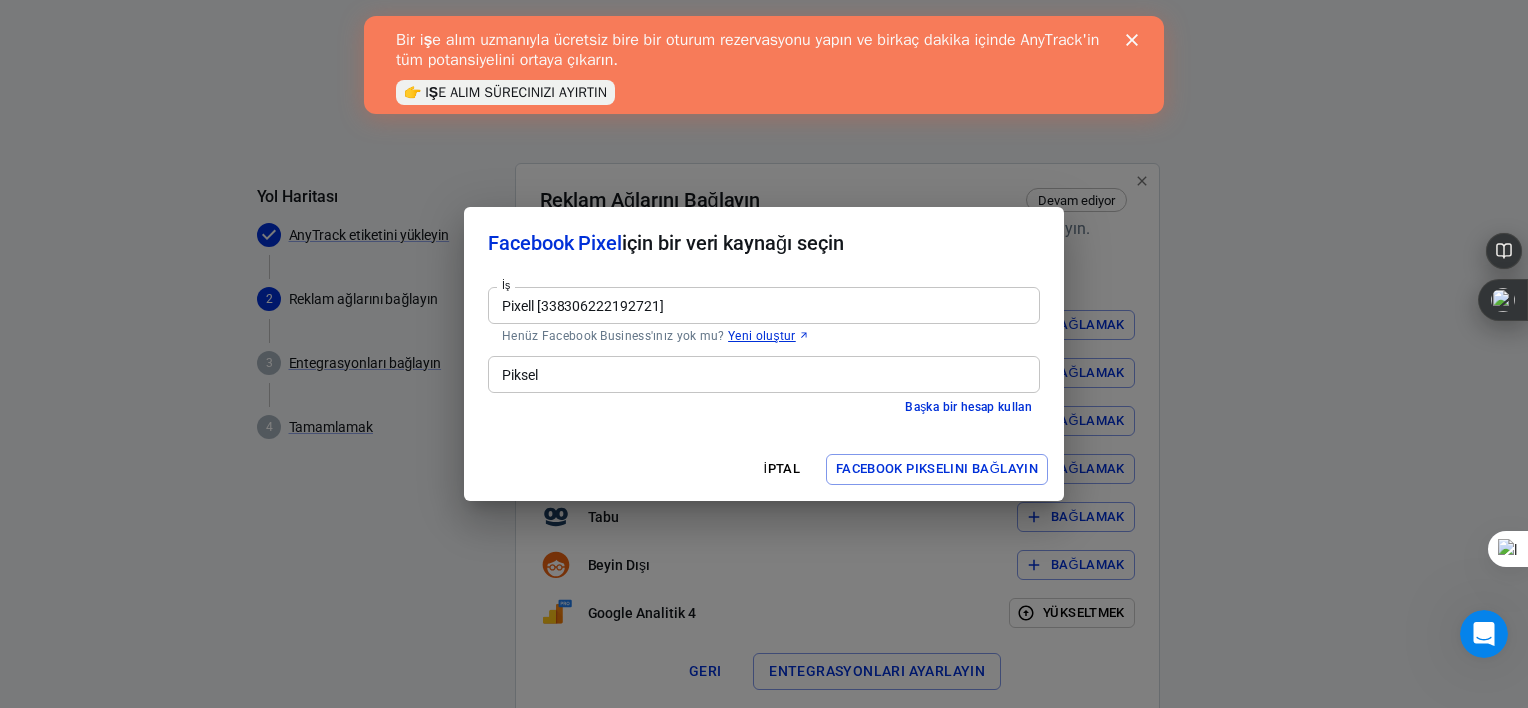 click on "Piksel" at bounding box center (762, 374) 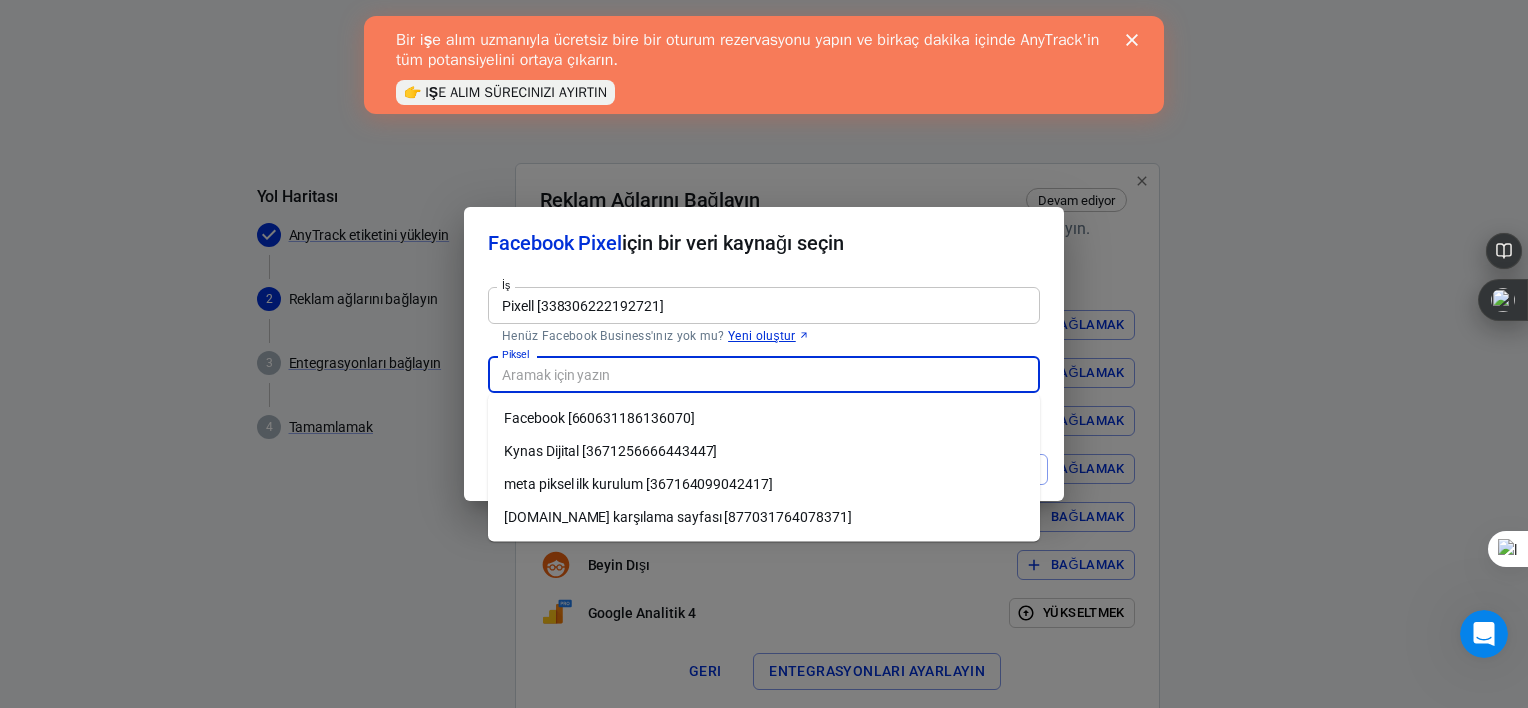 click on "[DOMAIN_NAME]  karşılama sayfası  [877031764078371]" at bounding box center (764, 517) 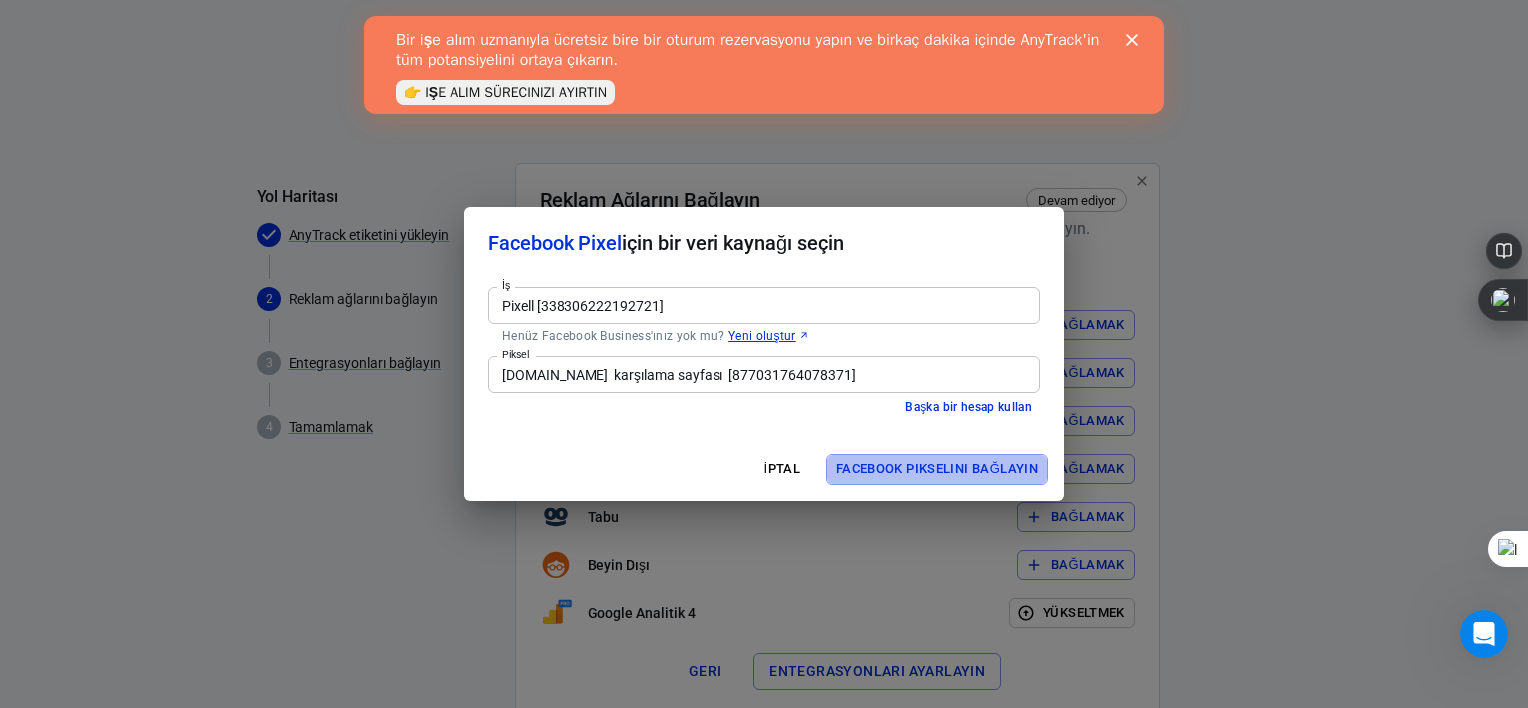 click on "Facebook Pikselini Bağlayın" at bounding box center (937, 469) 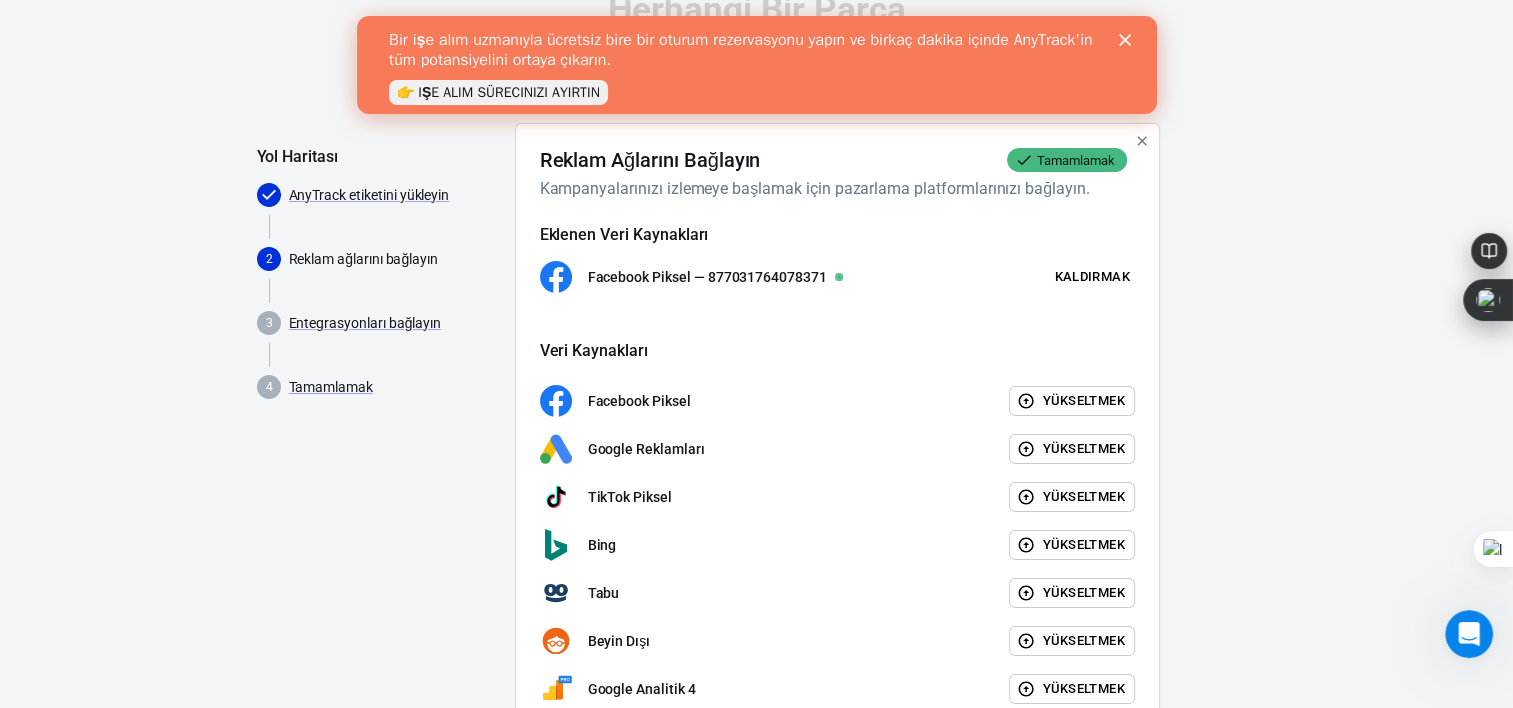scroll, scrollTop: 170, scrollLeft: 0, axis: vertical 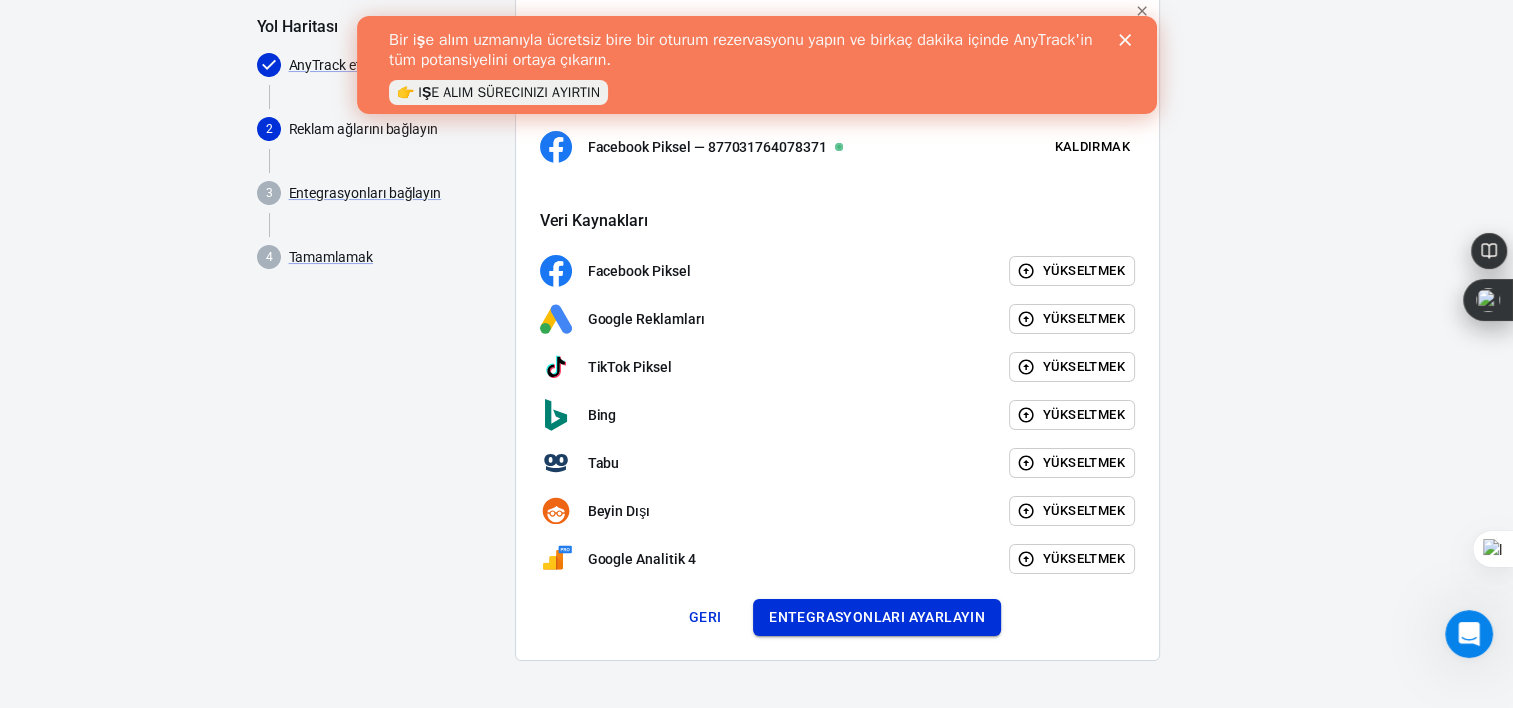 click on "Entegrasyonları ayarlayın" at bounding box center [877, 617] 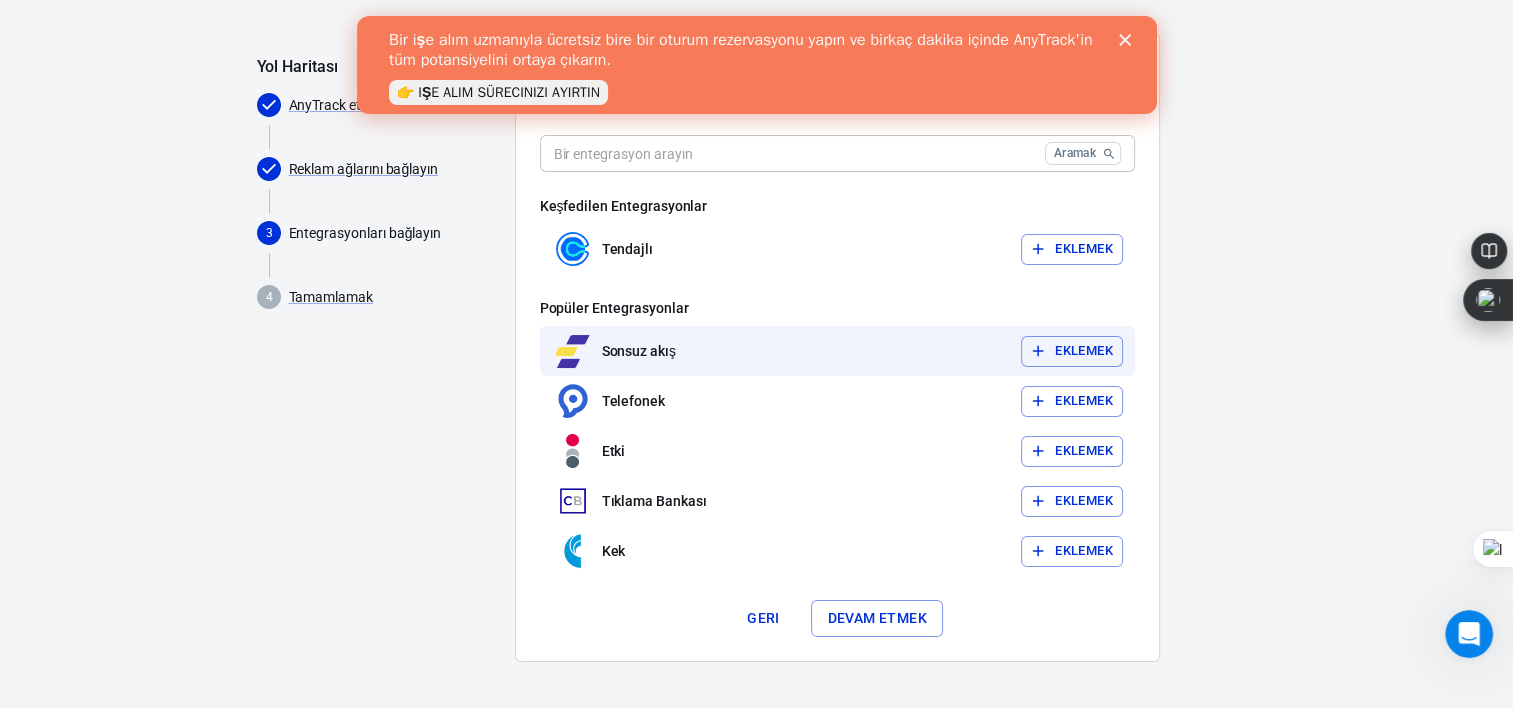 scroll, scrollTop: 131, scrollLeft: 0, axis: vertical 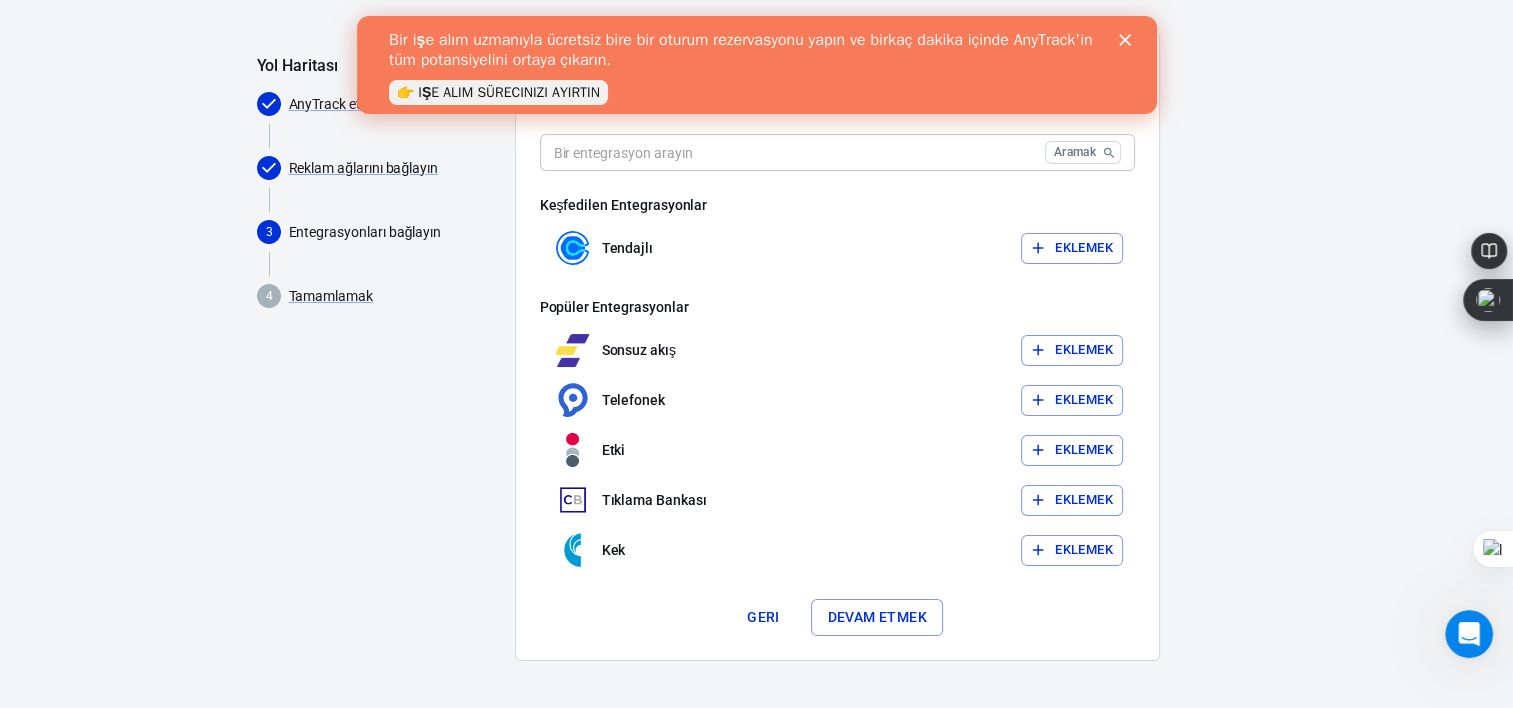 click on "Devam etmek" at bounding box center (876, 617) 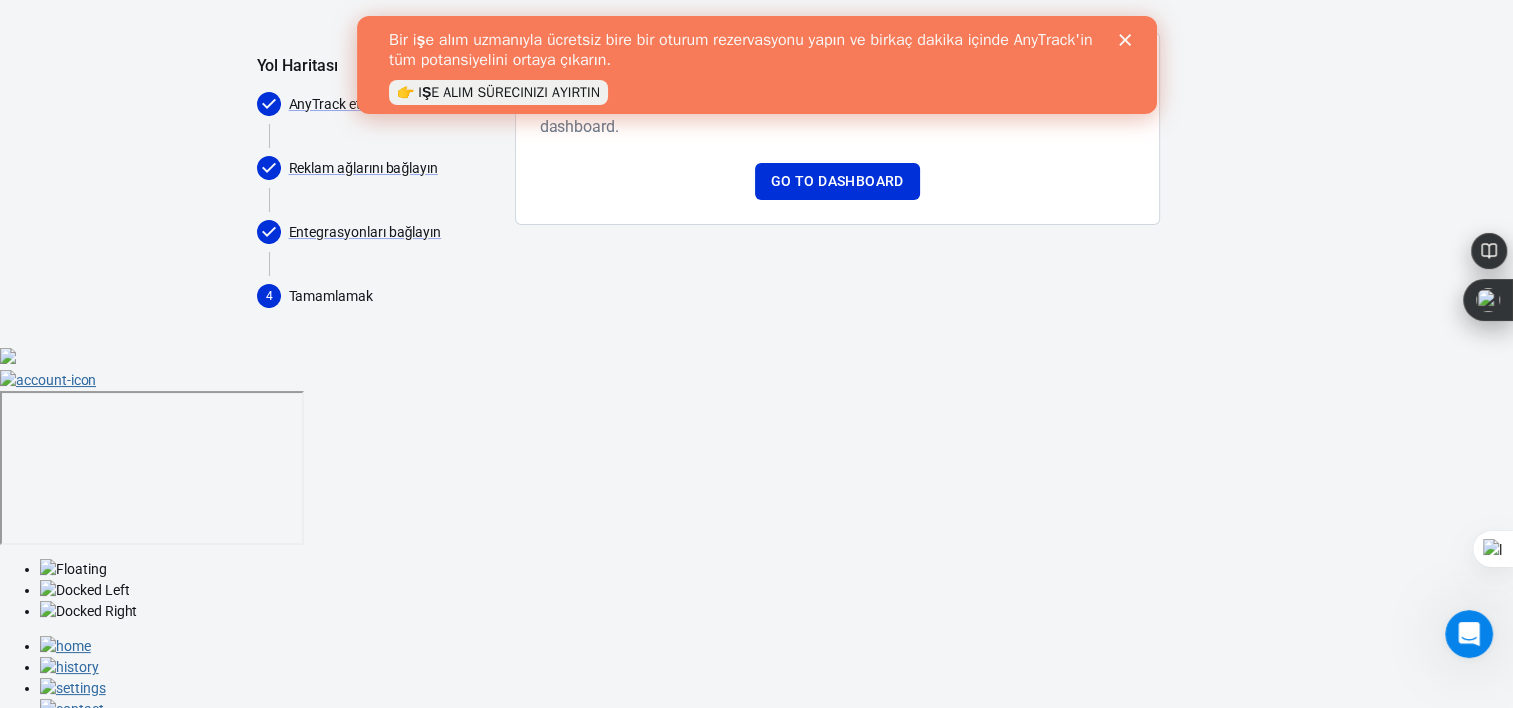 scroll, scrollTop: 0, scrollLeft: 0, axis: both 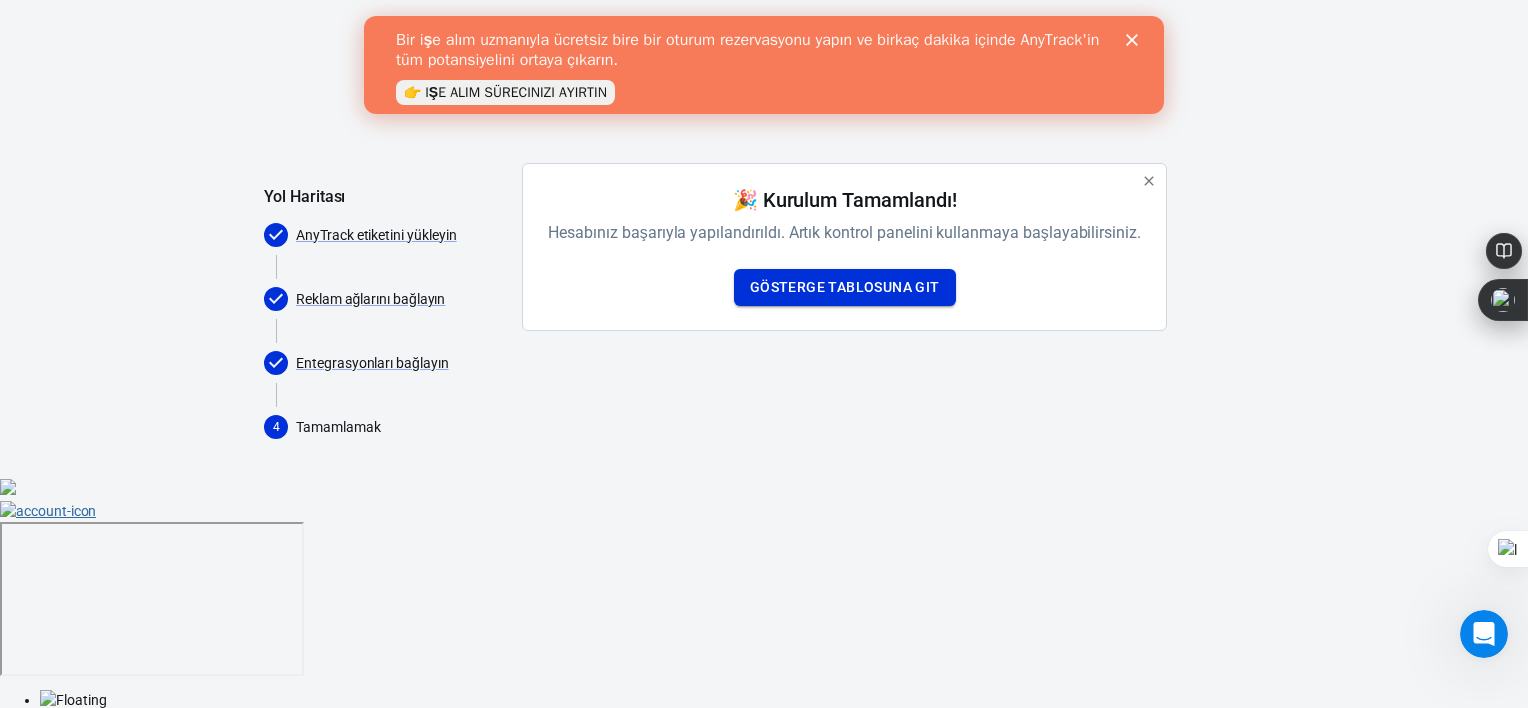 click on "Gösterge Tablosuna Git" at bounding box center (845, 287) 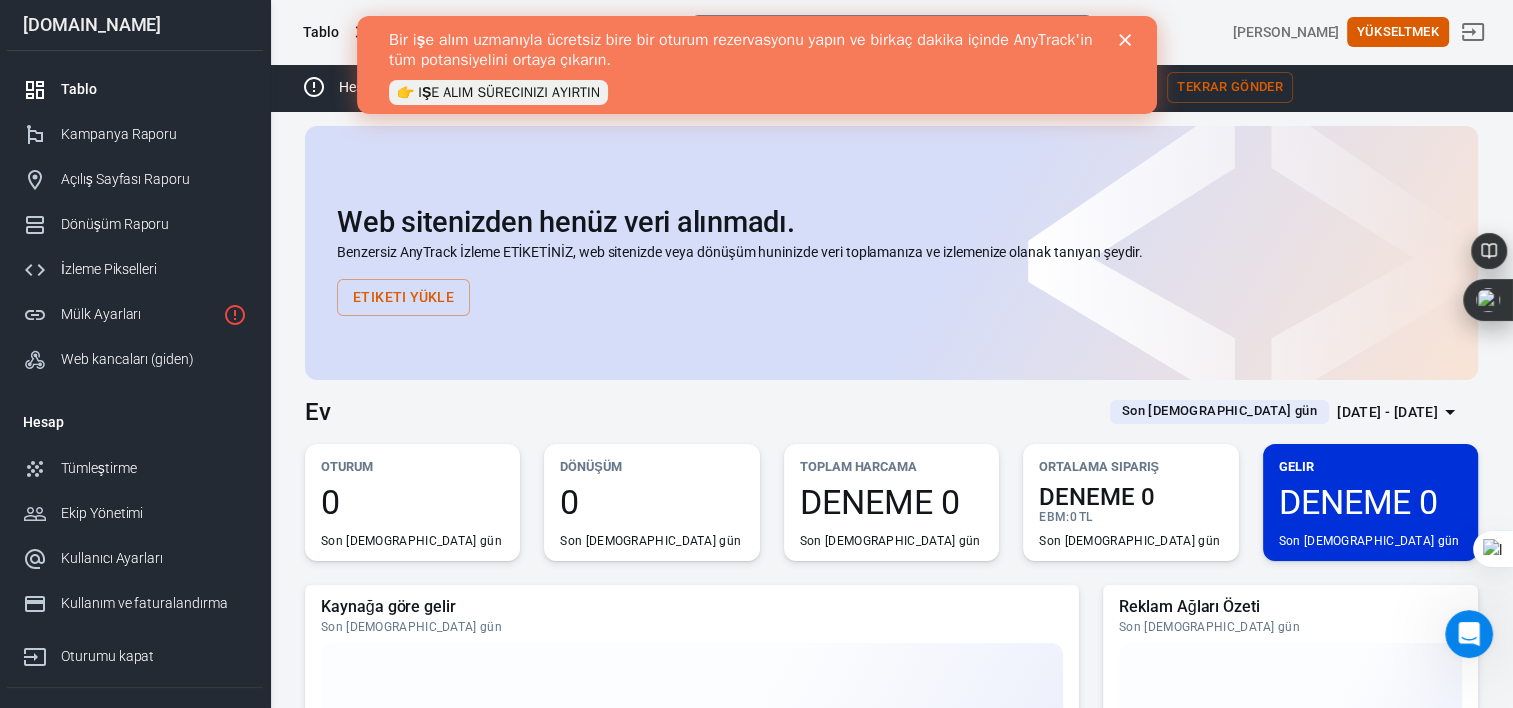 click 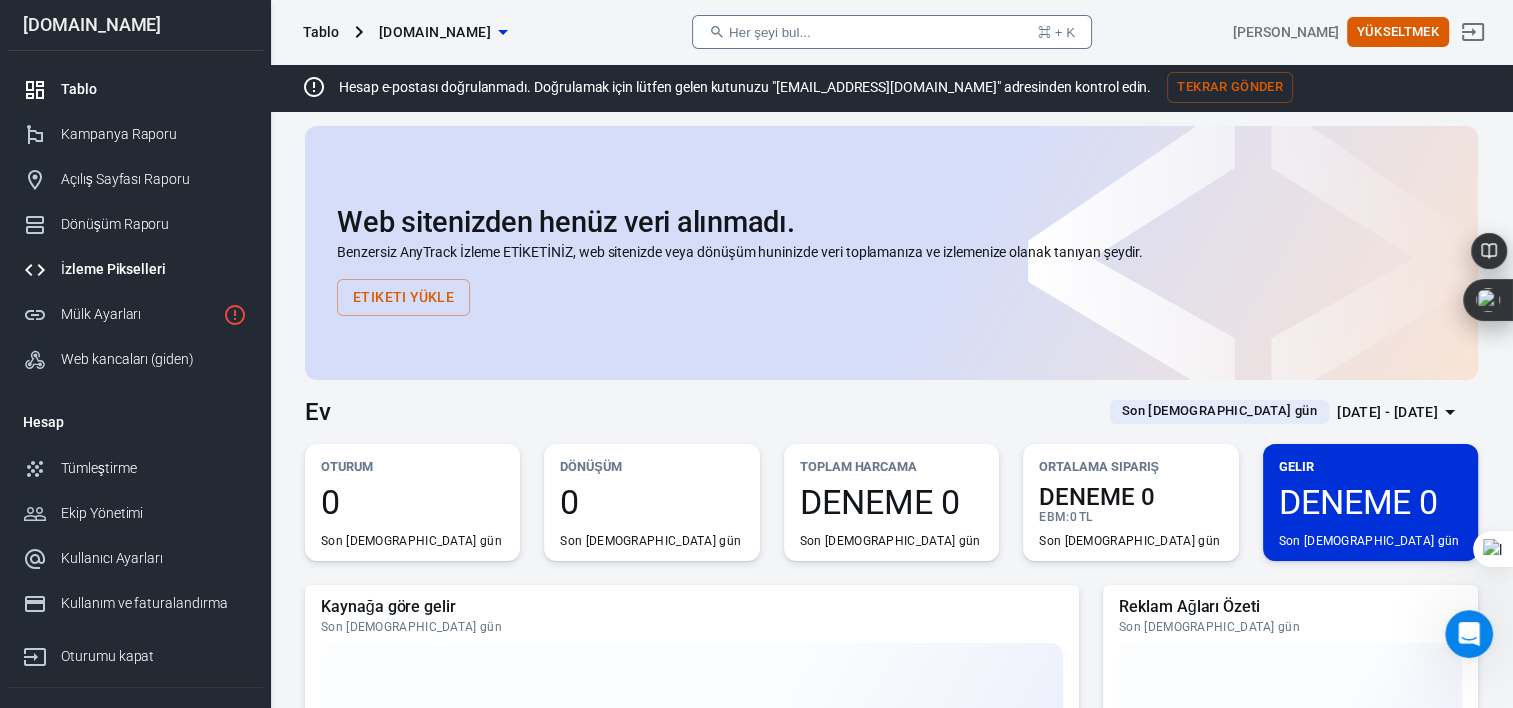 click on "İzleme Pikselleri" at bounding box center [154, 269] 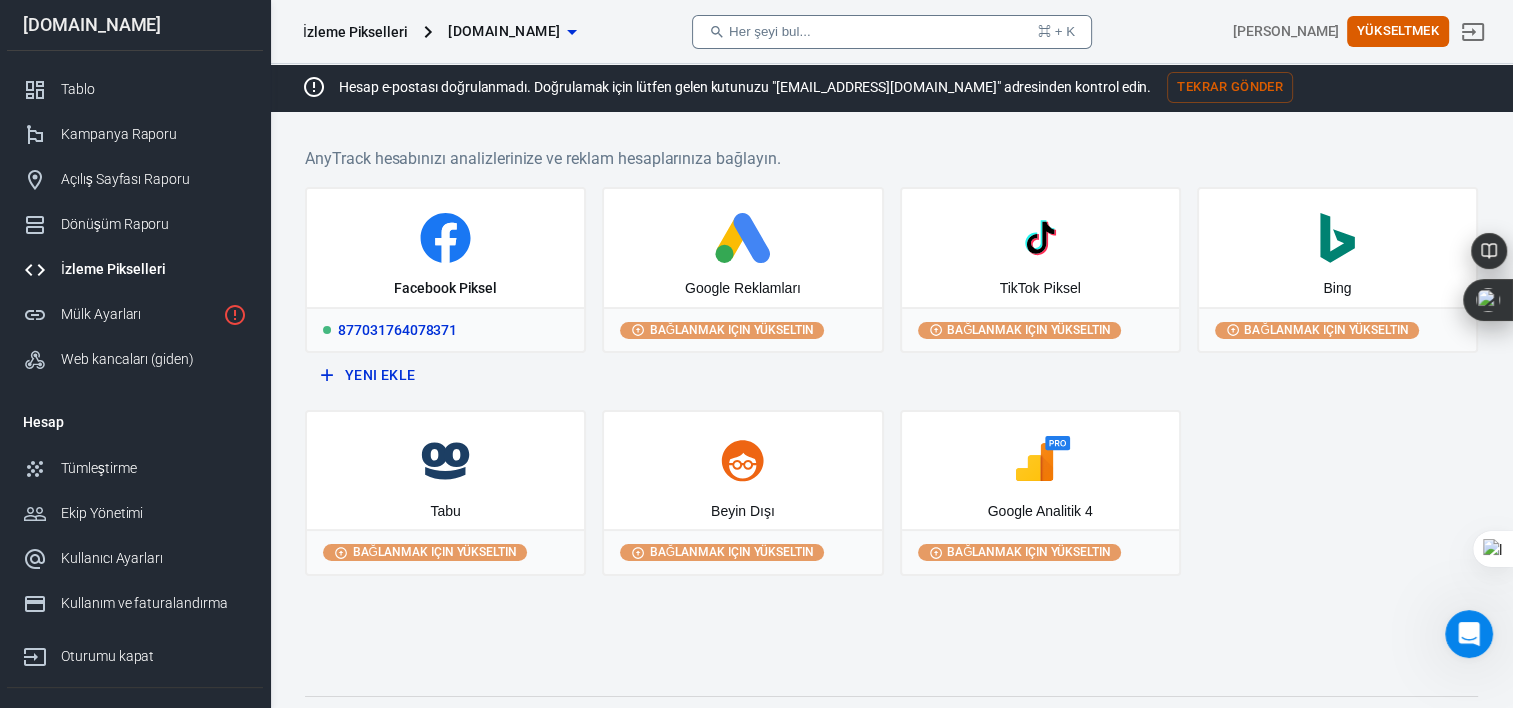 click 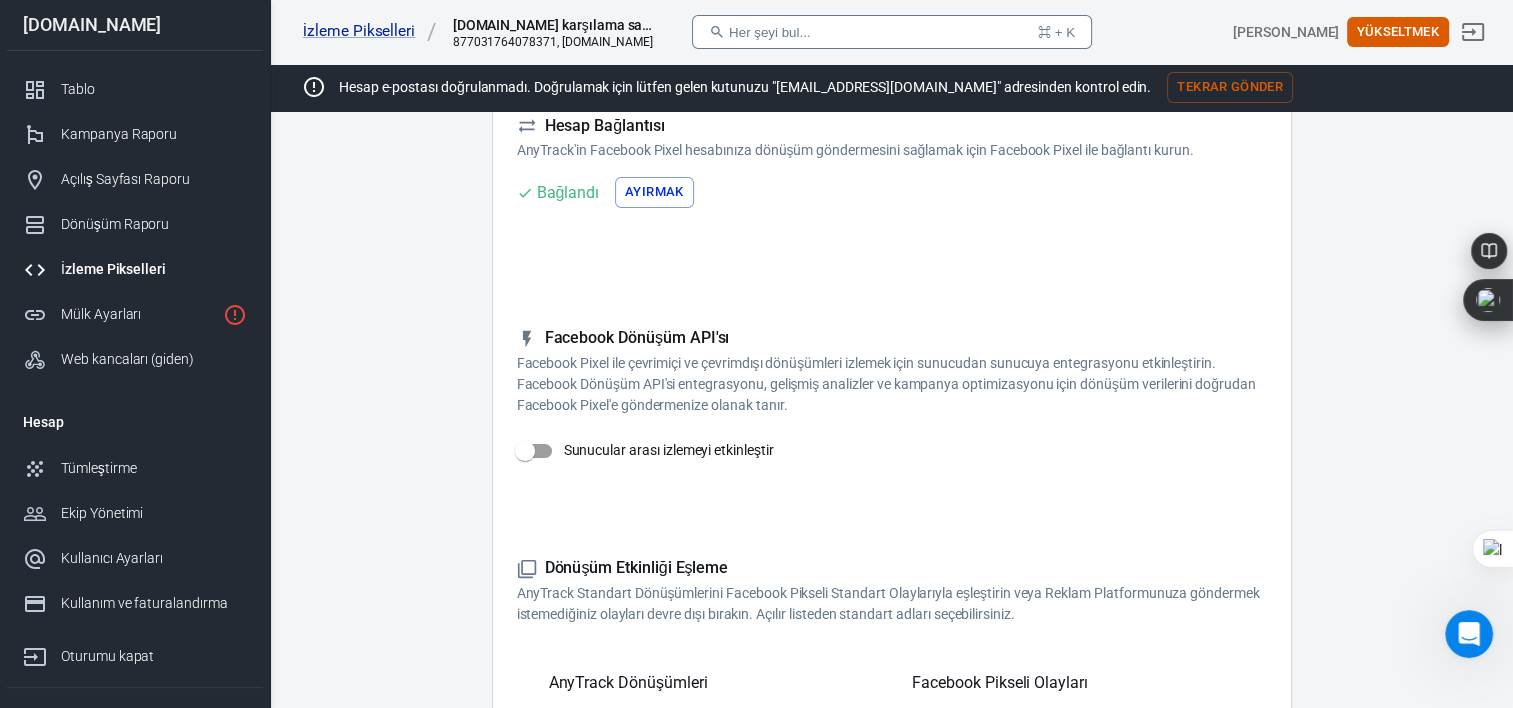scroll, scrollTop: 300, scrollLeft: 0, axis: vertical 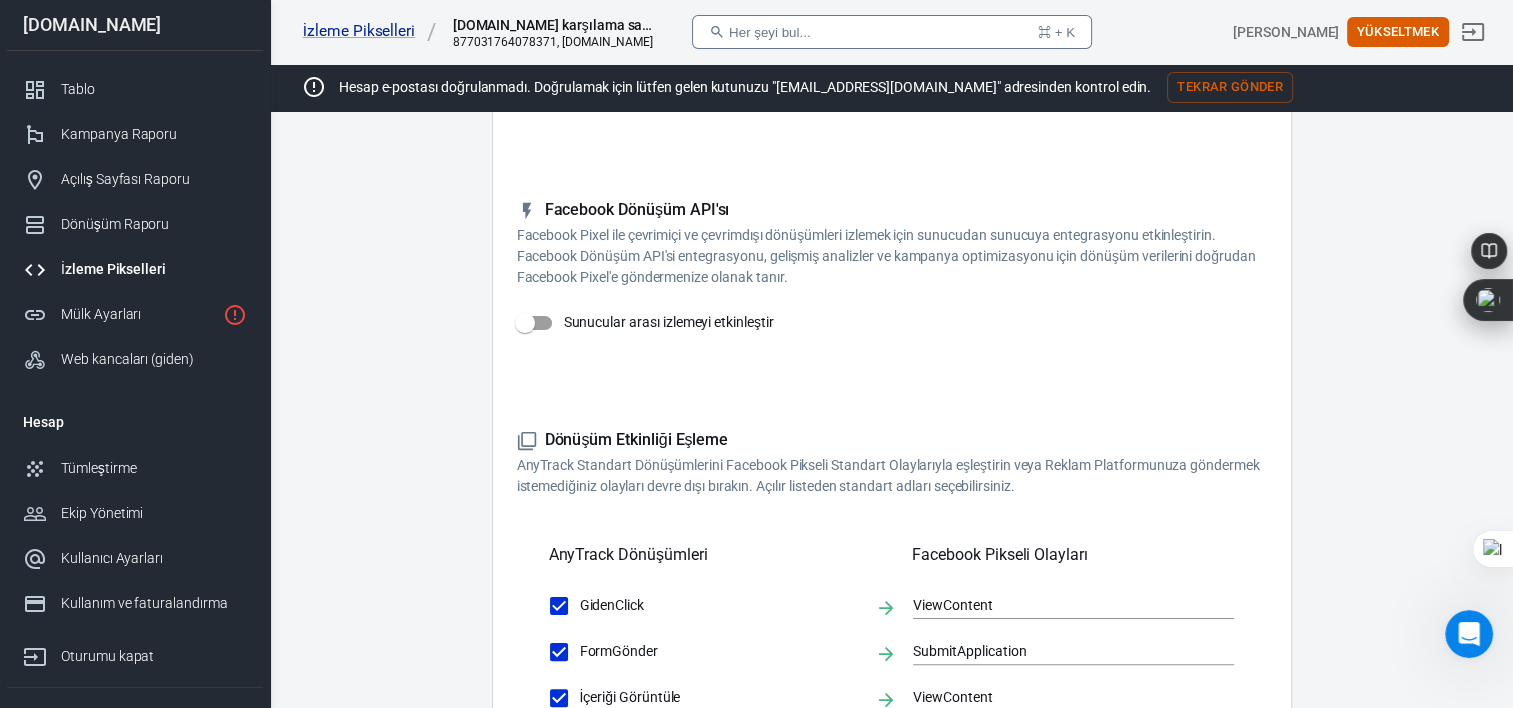 click on "Sunucular arası izlemeyi etkinleştir" at bounding box center (525, 323) 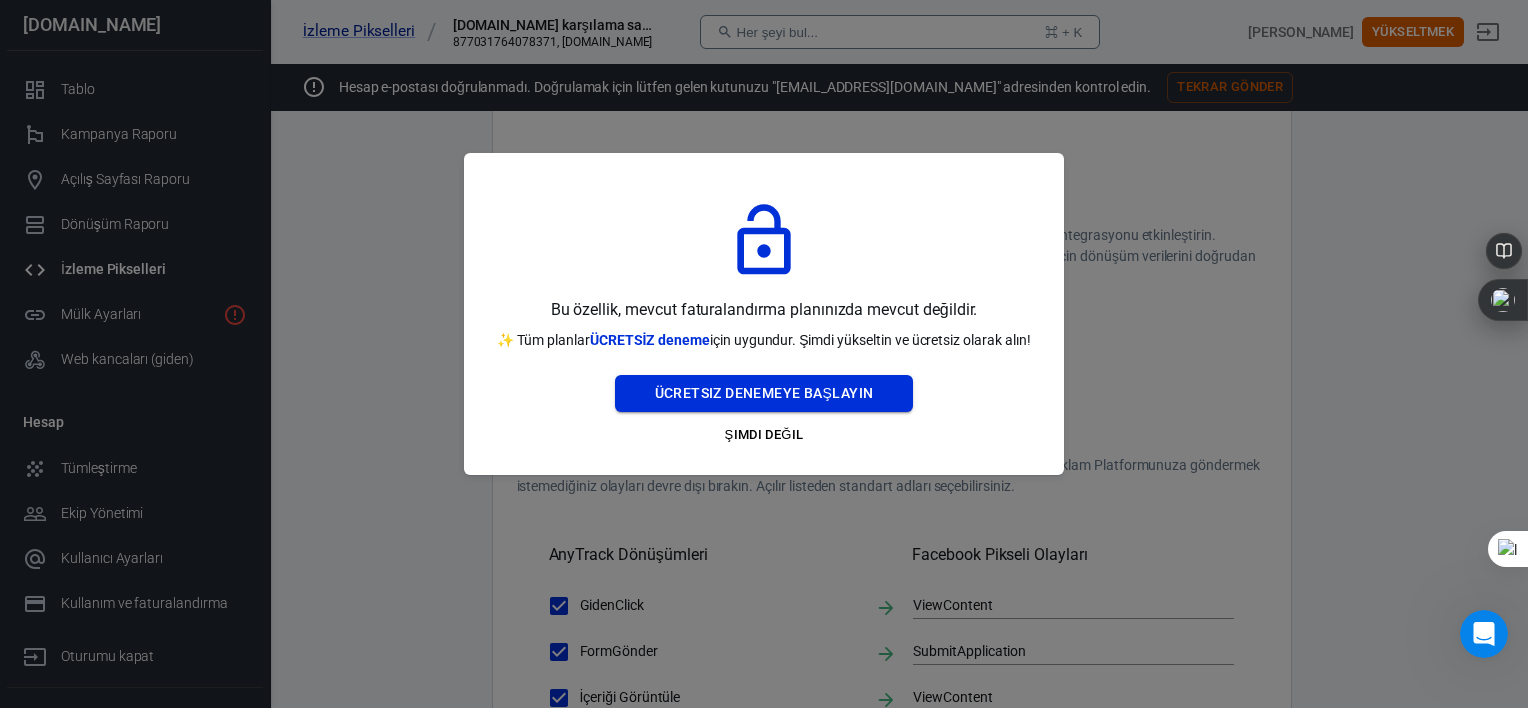 click on "Ücretsiz Denemeye Başlayın" at bounding box center (764, 393) 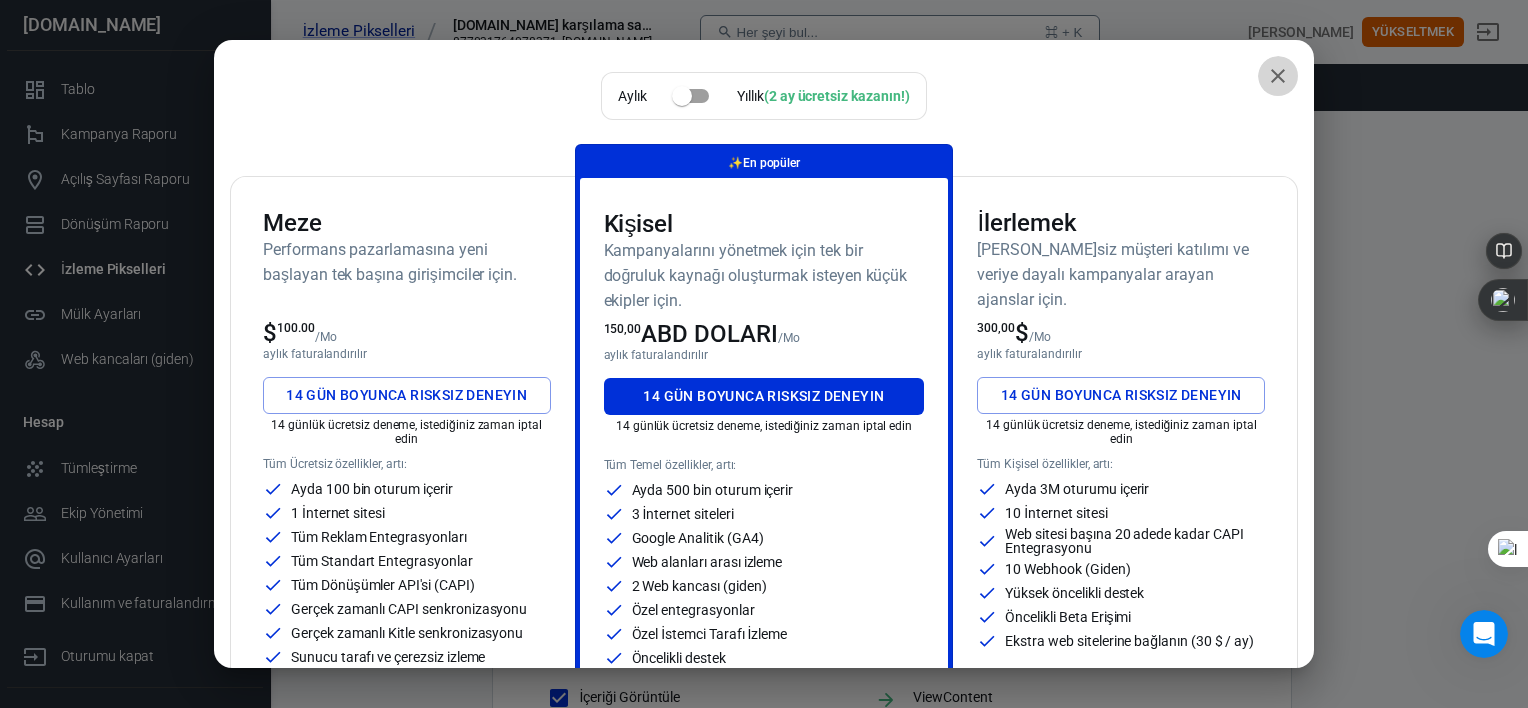 click 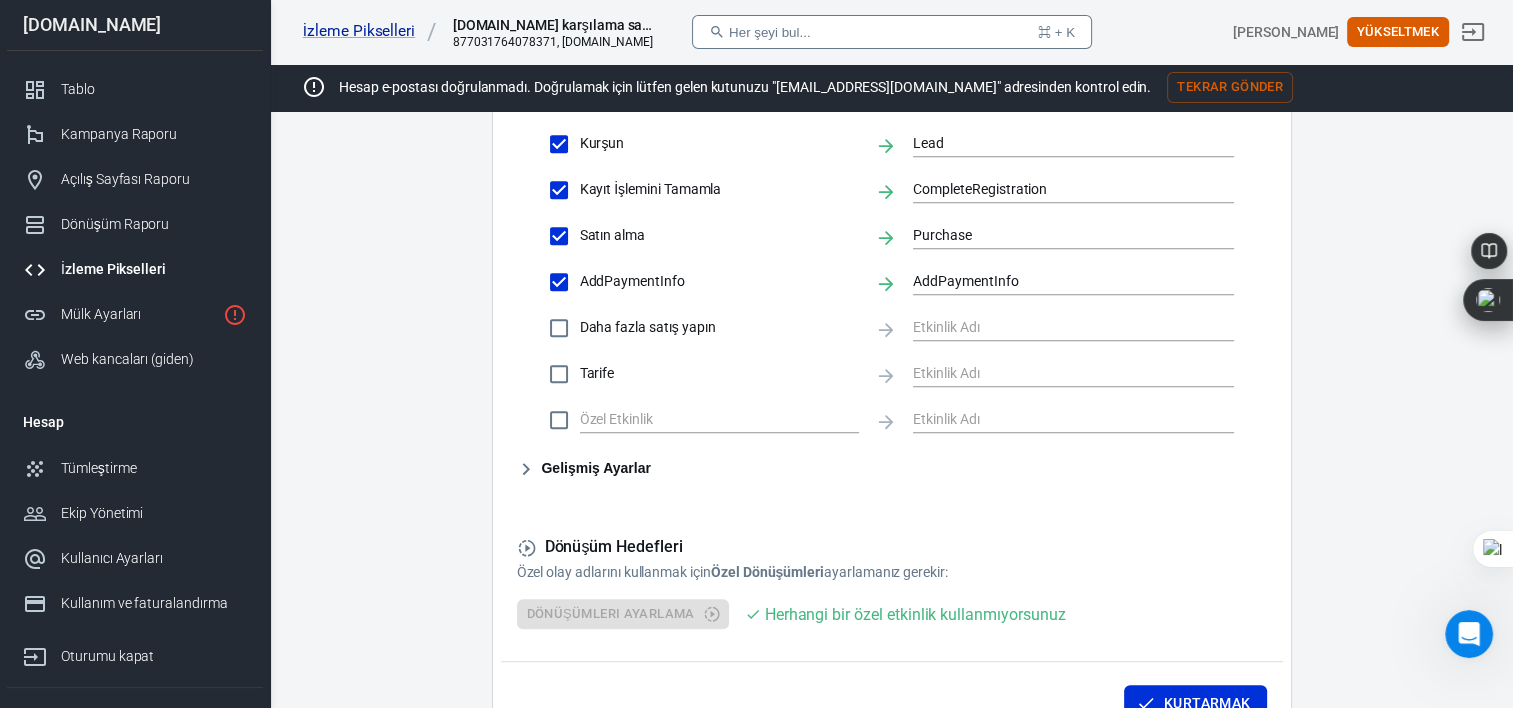 scroll, scrollTop: 1000, scrollLeft: 0, axis: vertical 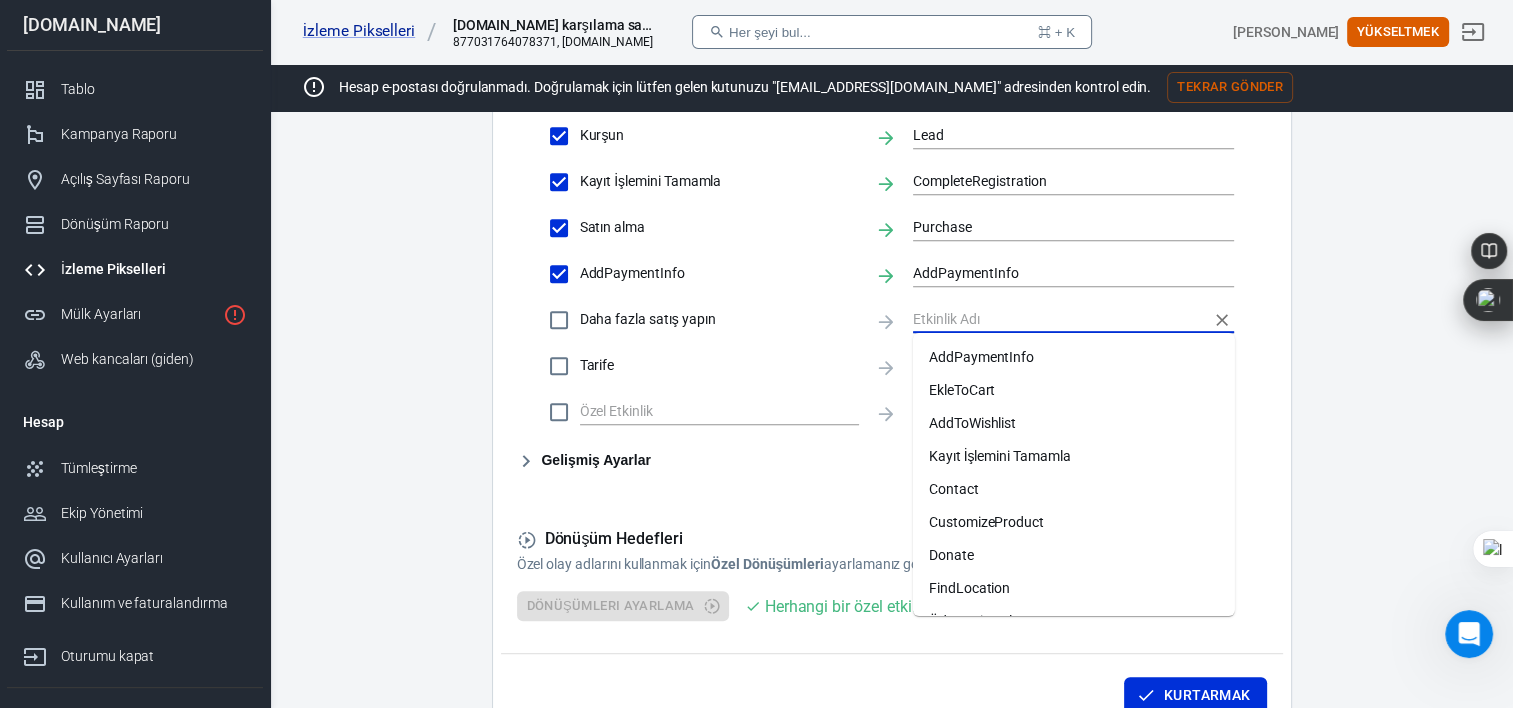 click at bounding box center [1058, 319] 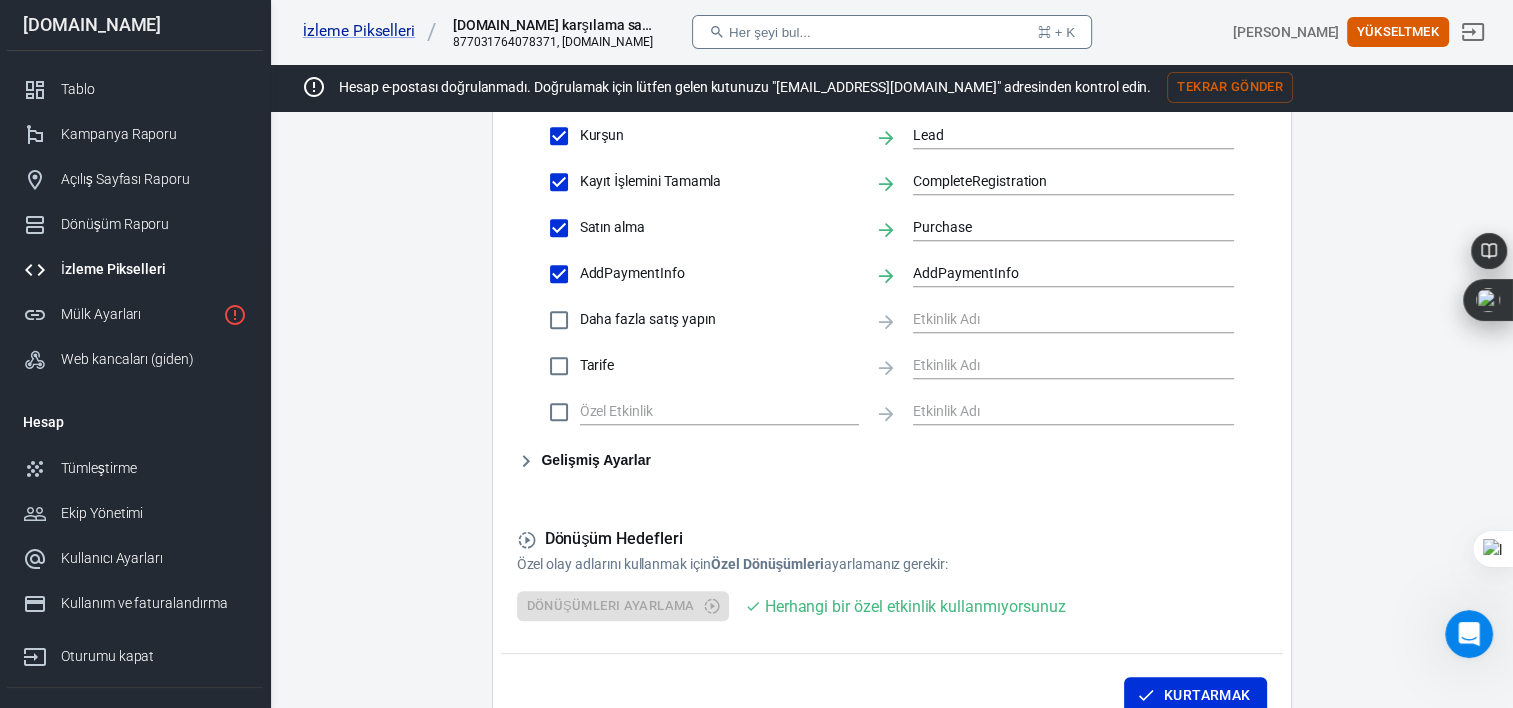 click on "Dönüşüm Reklam Entegrasyonu Ayarlar Dönüşüm Ayarları Hesap Bağlantısı AnyTrack'in Facebook Pixel hesabınıza dönüşüm göndermesini sağlamak için Facebook Pixel ile bağlantı kurun. Bağlandı Ayırmak Hatırlatma: Reklamlarınıza önerilen UTM İzleme Şablonunu eklemeyi  ve reklam ayarlarınızı doğrulamayı unutmayın. Olay Tekilleştirme Doğru Dönüşüm Tekilleştirmeden yararlanmak için web sitenizden herhangi bir TikTok Piksel Kodunu devre dışı bırakın veya kaldırın. Facebook Dönüşüm API'sı Facebook Pixel ile çevrimiçi ve çevrimdışı dönüşümleri izlemek için sunucudan sunucuya entegrasyonu etkinleştirin. Facebook Dönüşüm API'si entegrasyonu, gelişmiş analizler ve kampanya optimizasyonu için dönüşüm verilerini doğrudan Facebook Pixel'e göndermenize olanak tanır. Sunucular arası izlemeyi etkinleştir Lütfen aklınızda bulundurun:   Daha fazla bilgi edinin »   Dönüşüm Etkinliği Eşleme AnyTrack Dönüşümleri GidenClick ViewContent" at bounding box center [891, -75] 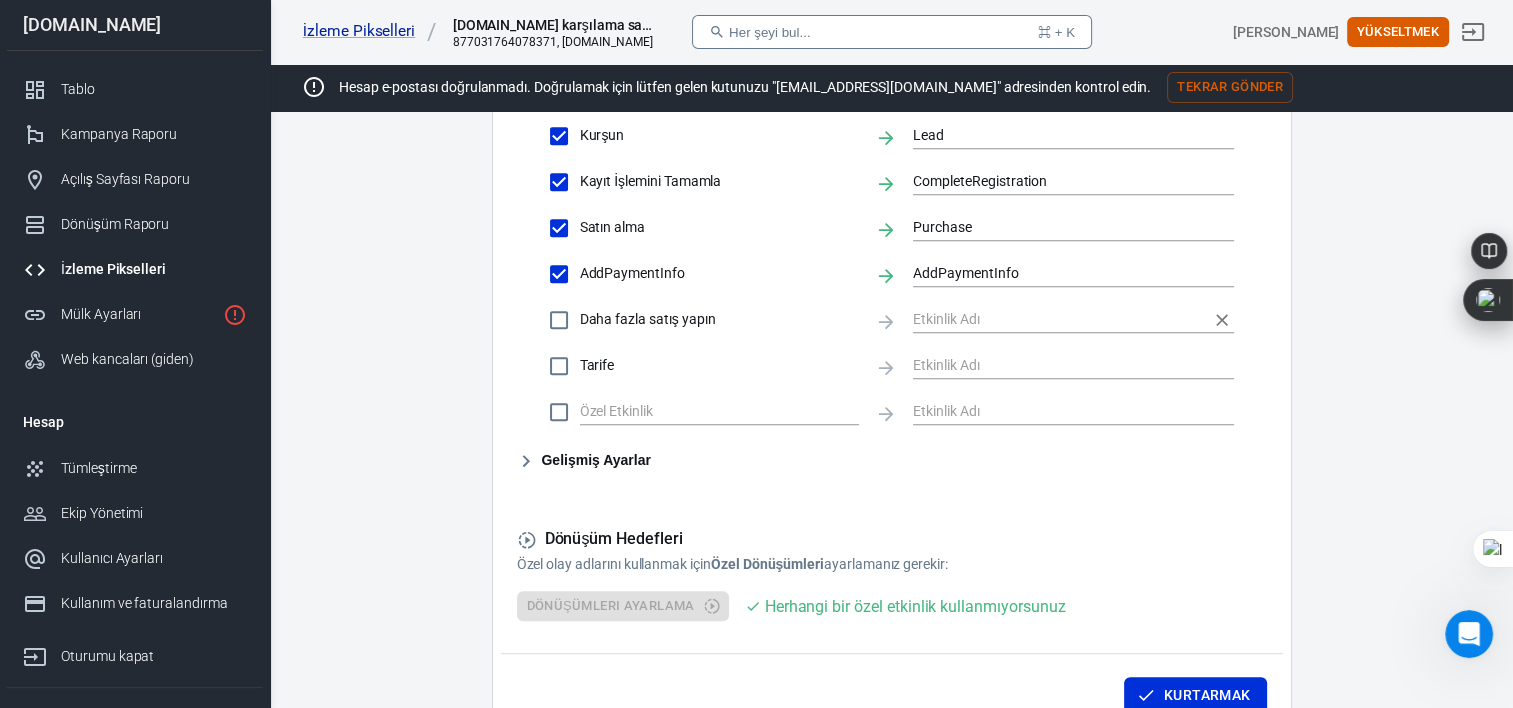 click at bounding box center (1073, 318) 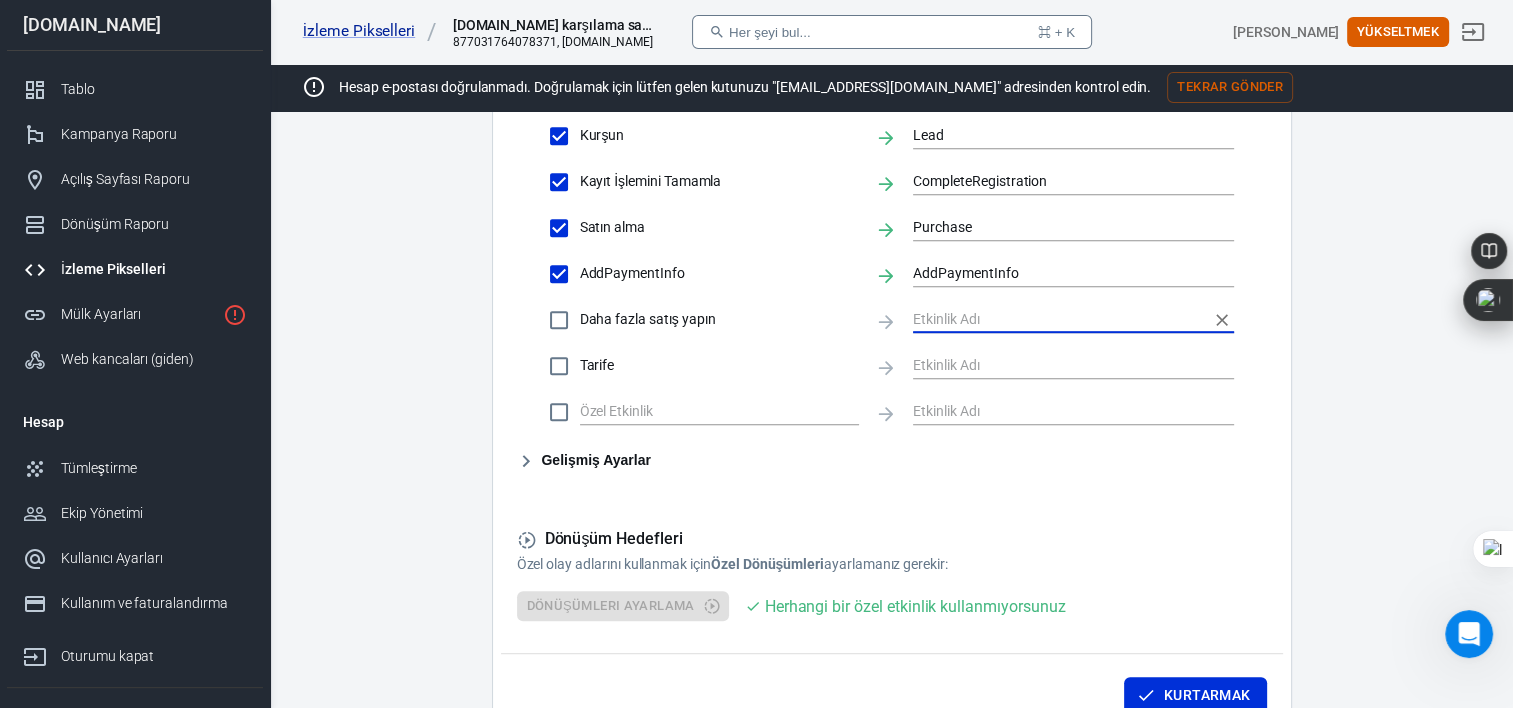 click at bounding box center [1058, 319] 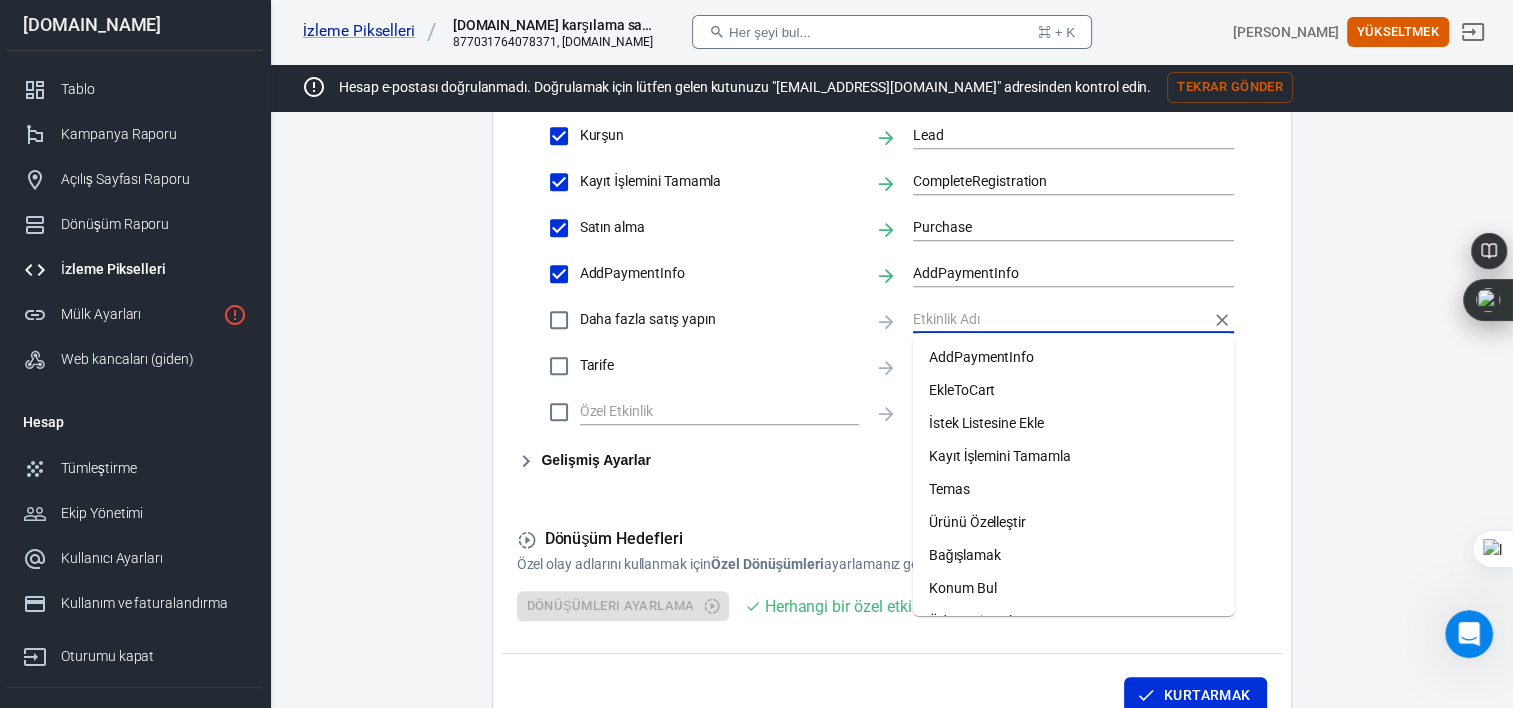 click on "Dönüşüm Reklam Entegrasyonu Ayarlar Dönüşüm Ayarları Hesap Bağlantısı AnyTrack'in Facebook Pixel hesabınıza dönüşüm göndermesini sağlamak için Facebook Pixel ile bağlantı kurun. Bağlandı Ayırmak Hatırlatma: Reklamlarınıza önerilen UTM İzleme Şablonunu eklemeyi  ve reklam ayarlarınızı doğrulamayı unutmayın. Olay Tekilleştirme Doğru Dönüşüm Tekilleştirmeden yararlanmak için web sitenizden herhangi bir TikTok Piksel Kodunu devre dışı bırakın veya kaldırın. Facebook Dönüşüm API'sı Facebook Pixel ile çevrimiçi ve çevrimdışı dönüşümleri izlemek için sunucudan sunucuya entegrasyonu etkinleştirin. Facebook Dönüşüm API'si entegrasyonu, gelişmiş analizler ve kampanya optimizasyonu için dönüşüm verilerini doğrudan Facebook Pixel'e göndermenize olanak tanır. Sunucular arası izlemeyi etkinleştir Lütfen aklınızda bulundurun:   Daha fazla bilgi edinin »   Dönüşüm Etkinliği Eşleme AnyTrack Dönüşümleri GidenClick ViewContent" at bounding box center [891, -75] 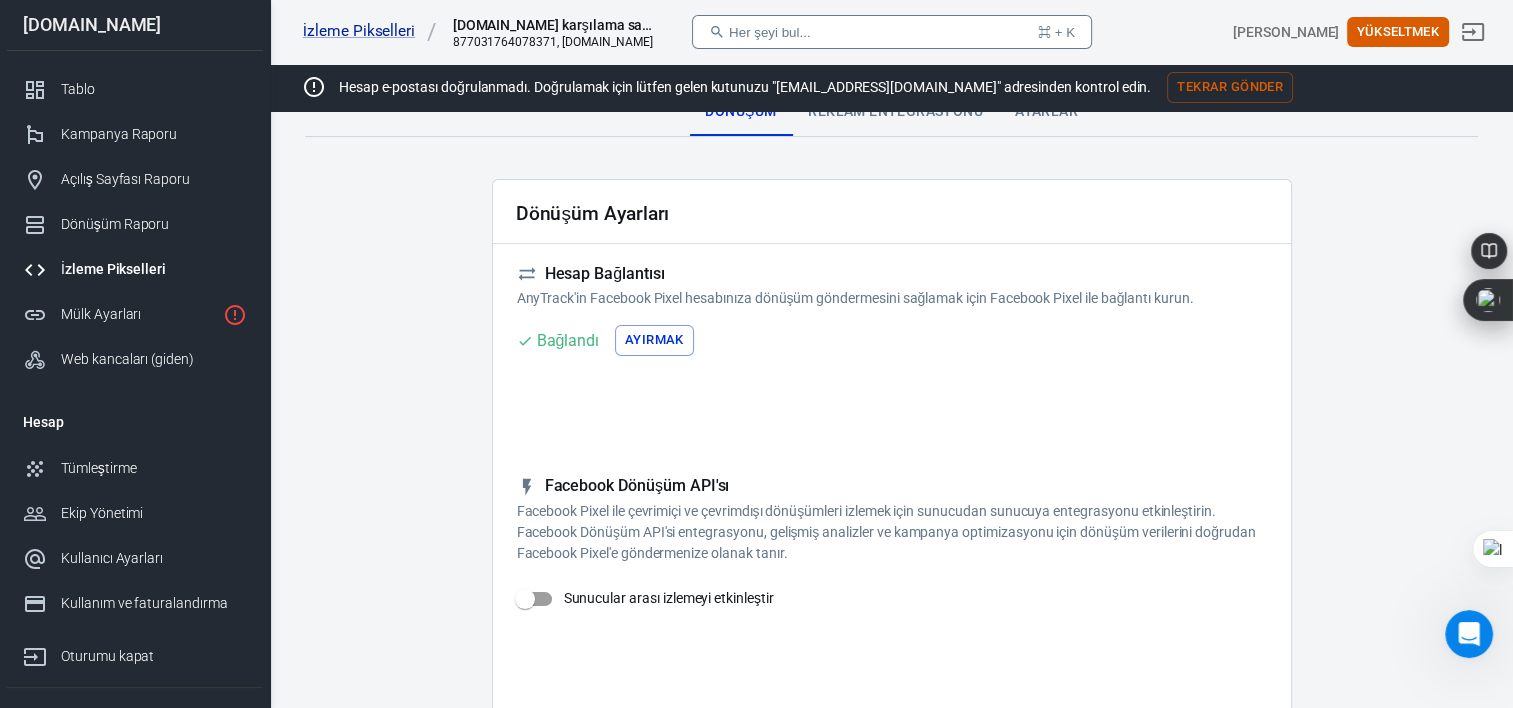 scroll, scrollTop: 0, scrollLeft: 0, axis: both 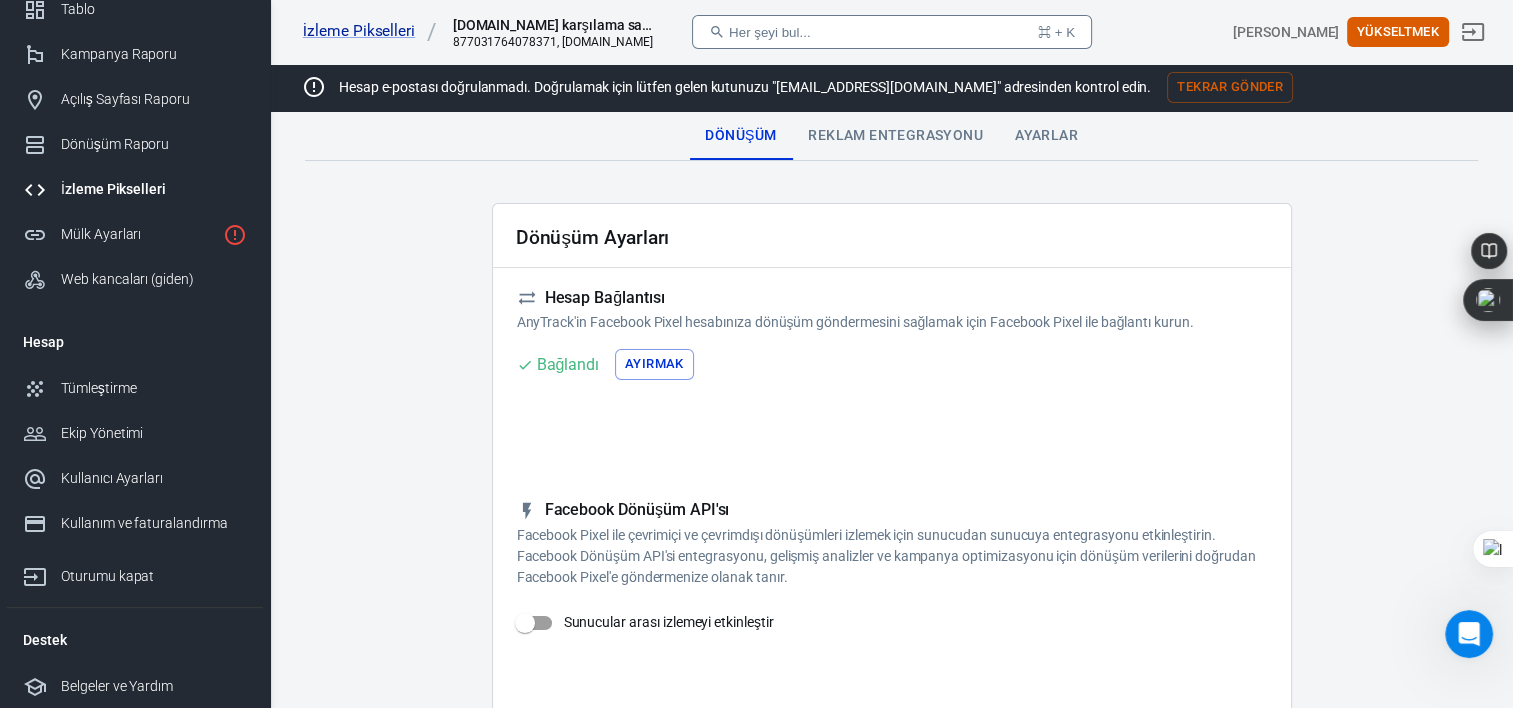 click on "İzleme Pikselleri" at bounding box center [154, 189] 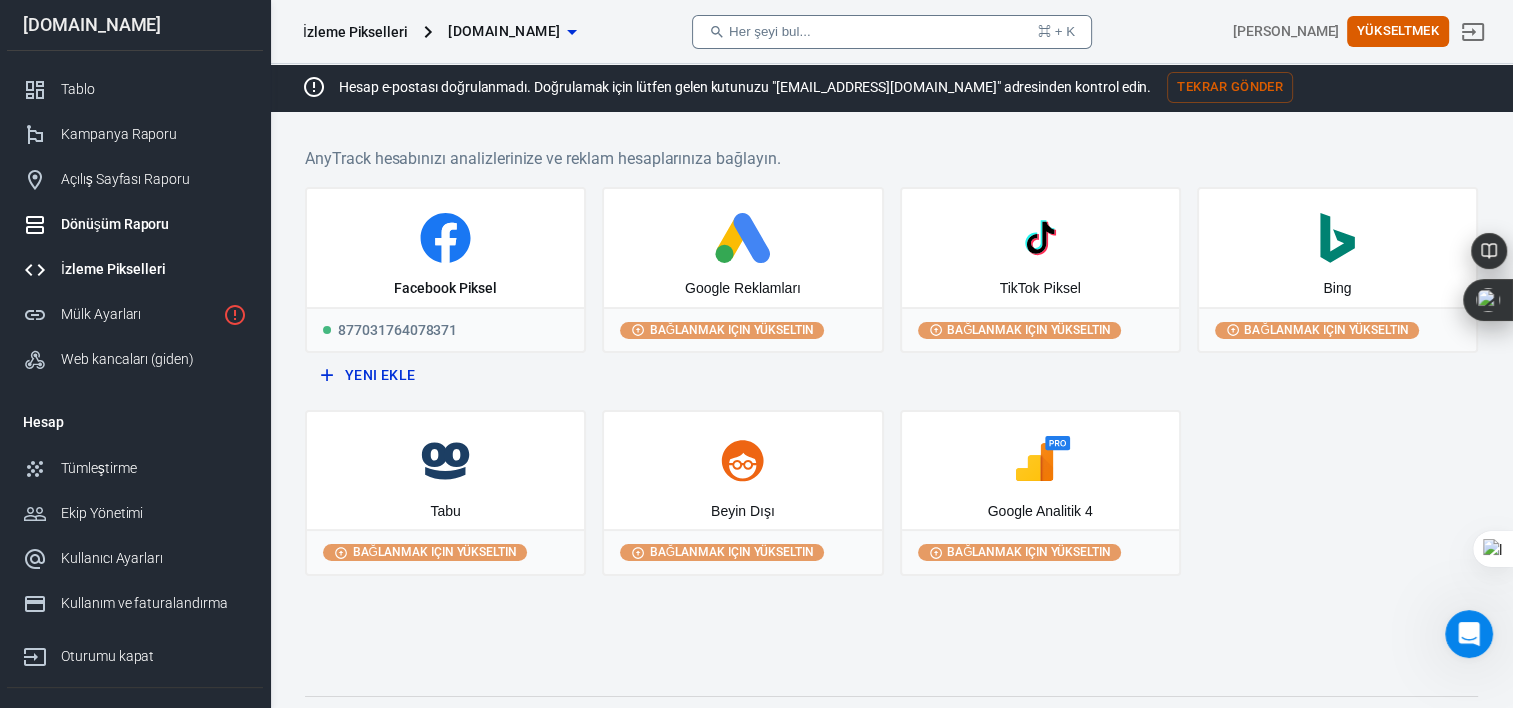 click on "Dönüşüm Raporu" at bounding box center [154, 224] 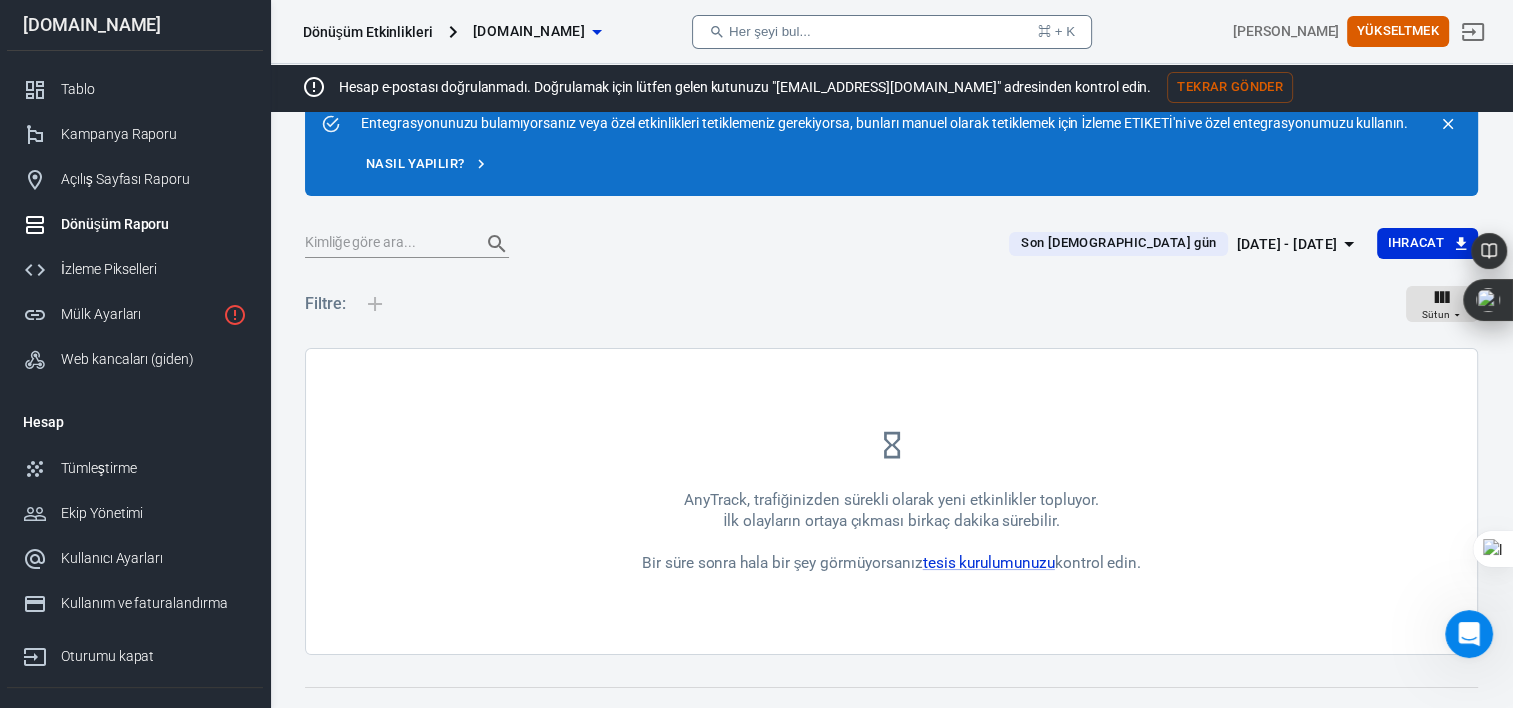 scroll, scrollTop: 100, scrollLeft: 0, axis: vertical 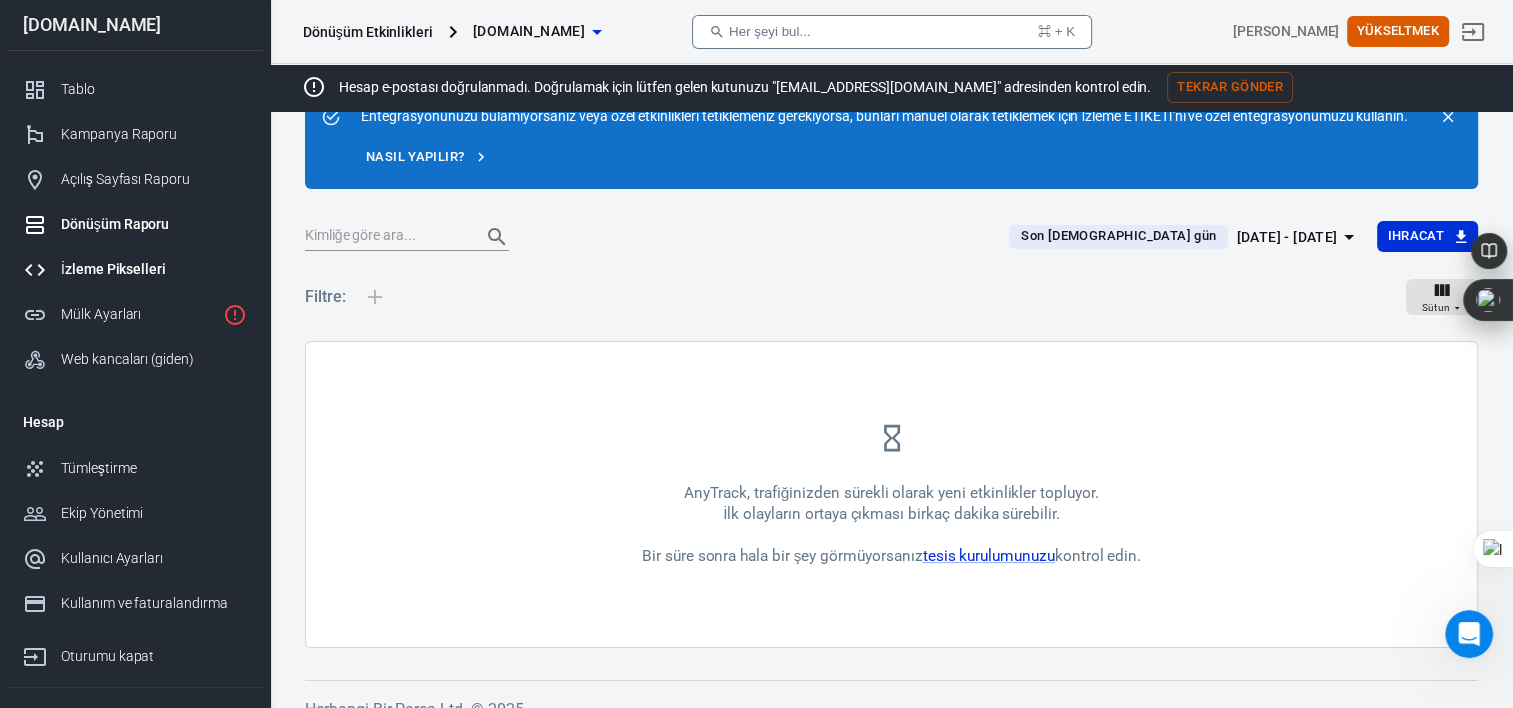 click on "İzleme Pikselleri" at bounding box center (135, 269) 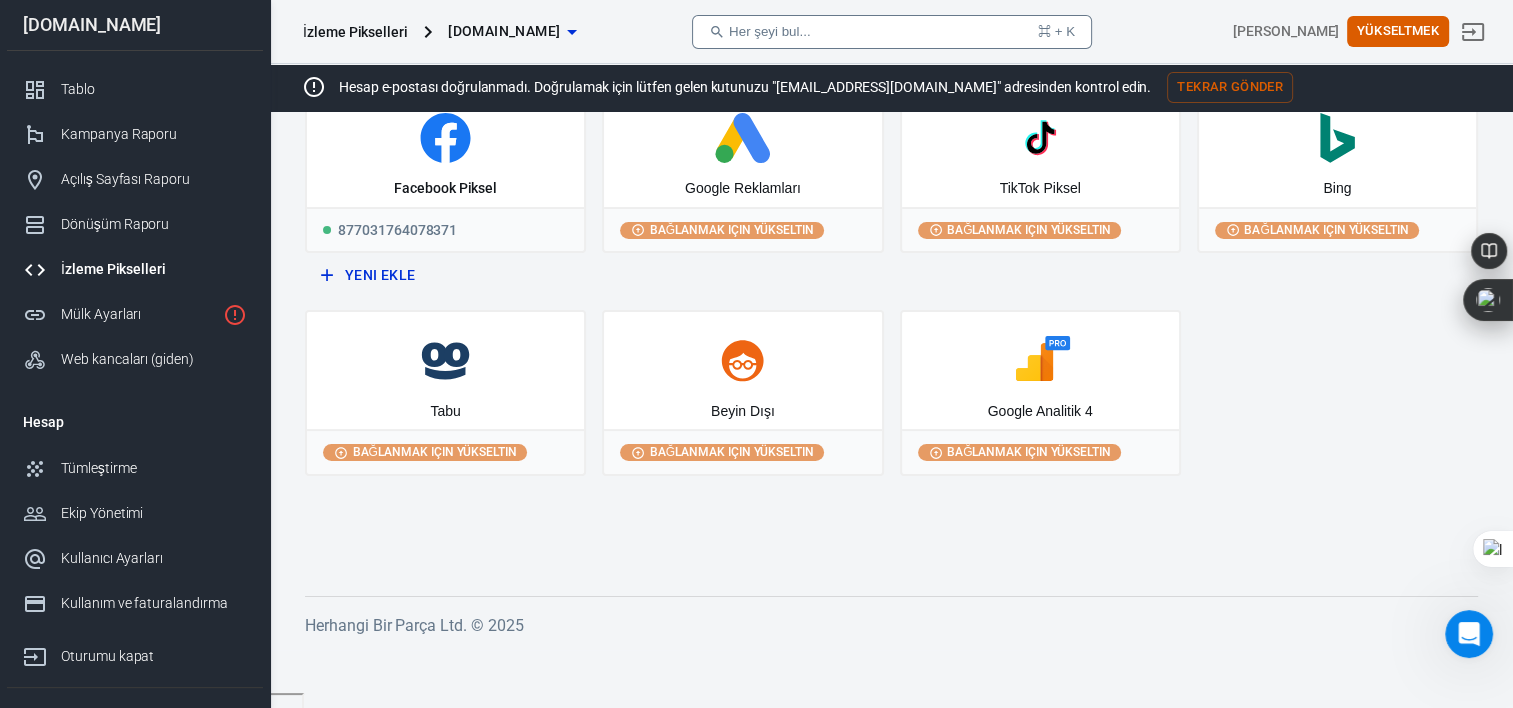 scroll, scrollTop: 42, scrollLeft: 0, axis: vertical 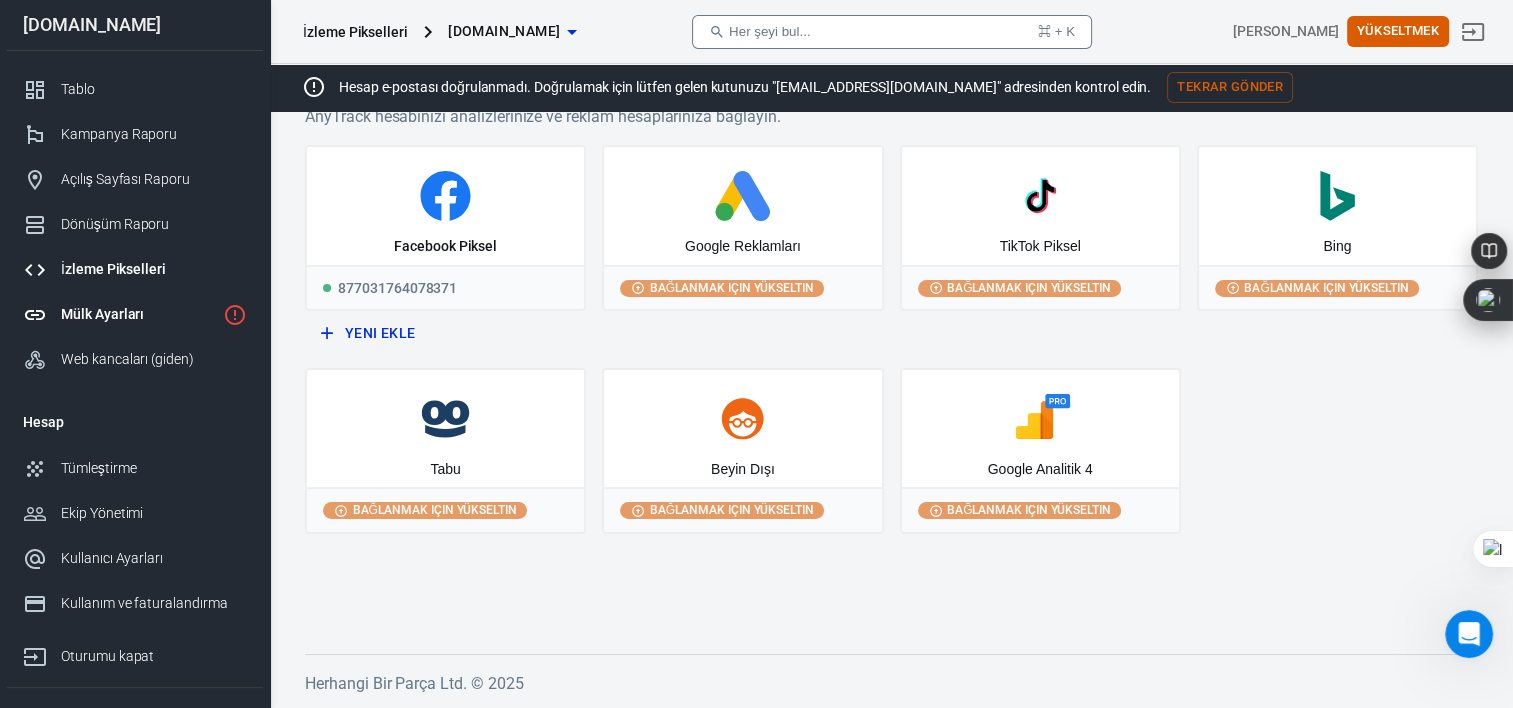 click on "Mülk Ayarları" at bounding box center (138, 314) 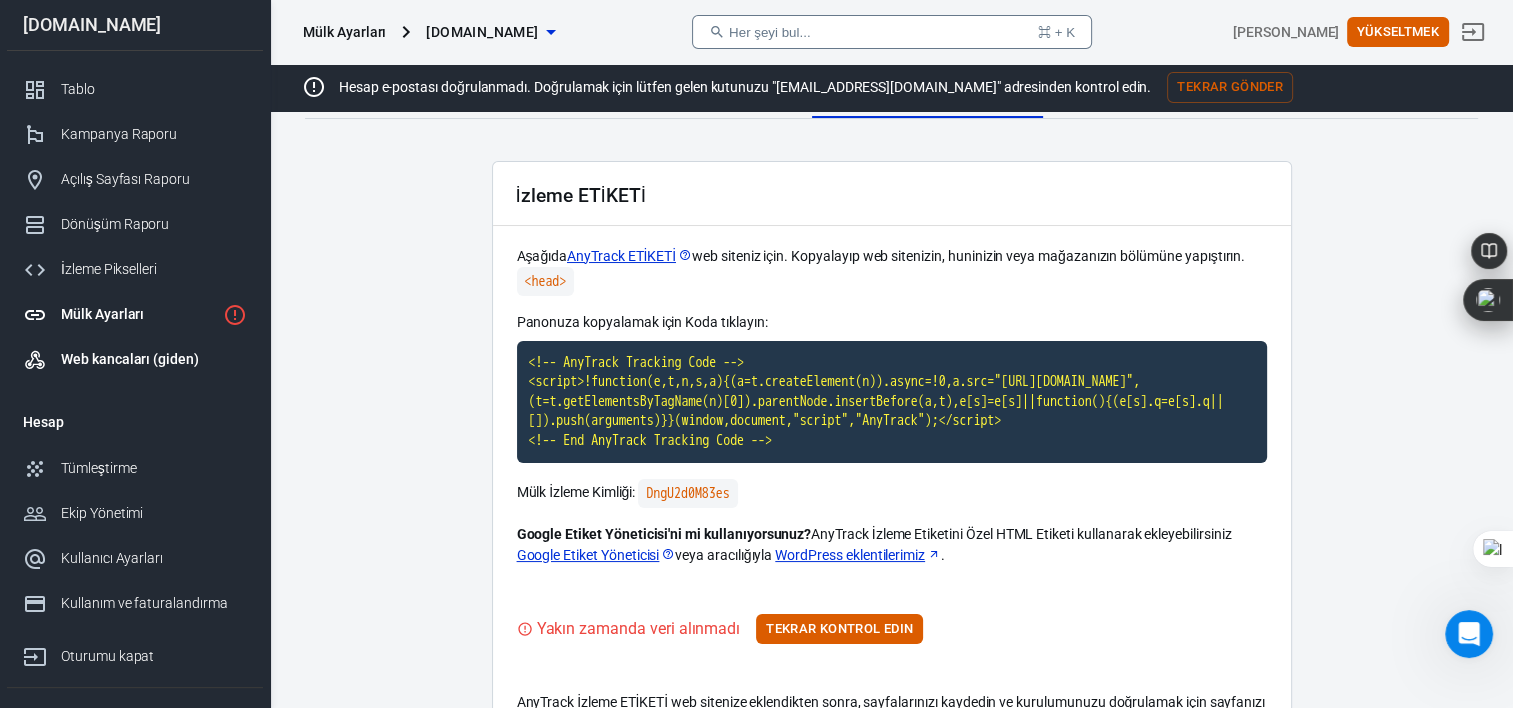 click on "Web kancaları (giden)" at bounding box center (154, 359) 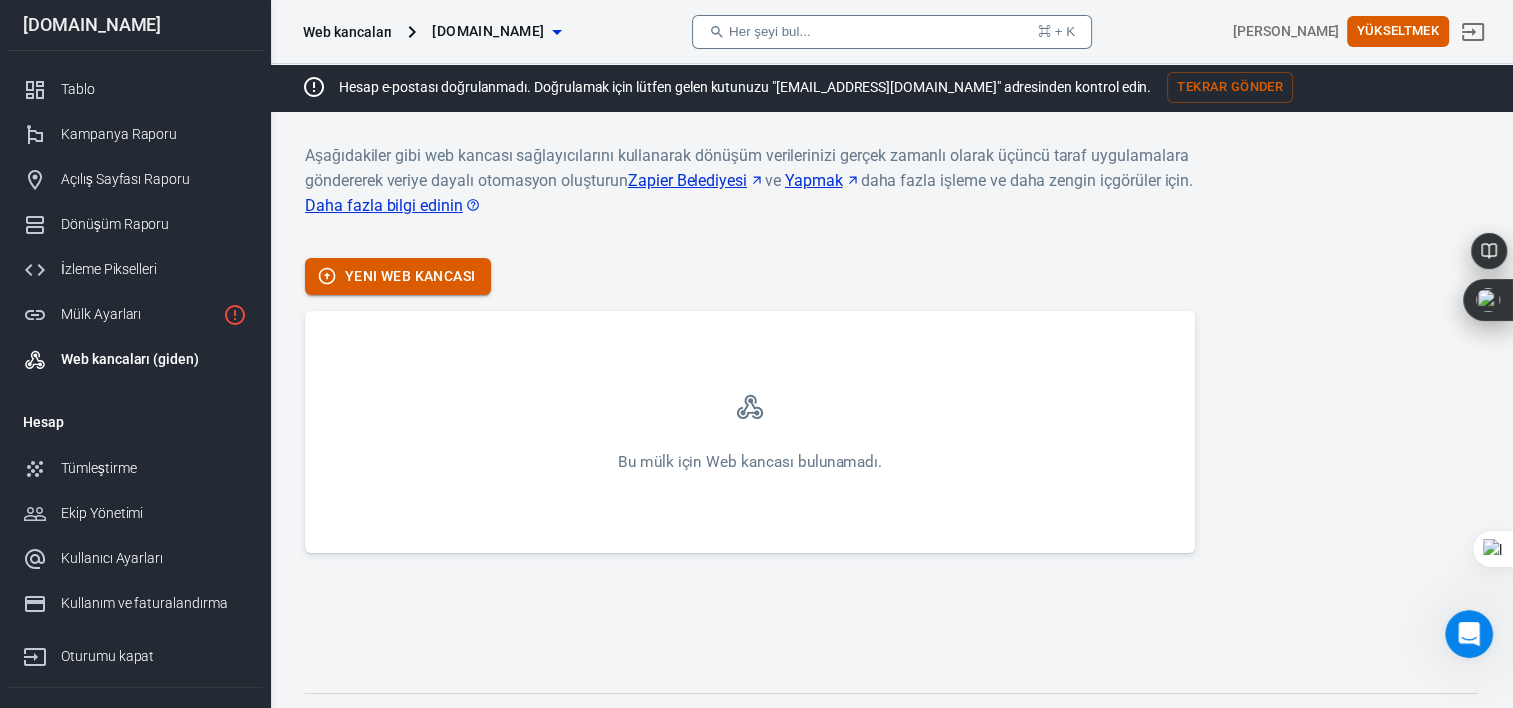 scroll, scrollTop: 0, scrollLeft: 0, axis: both 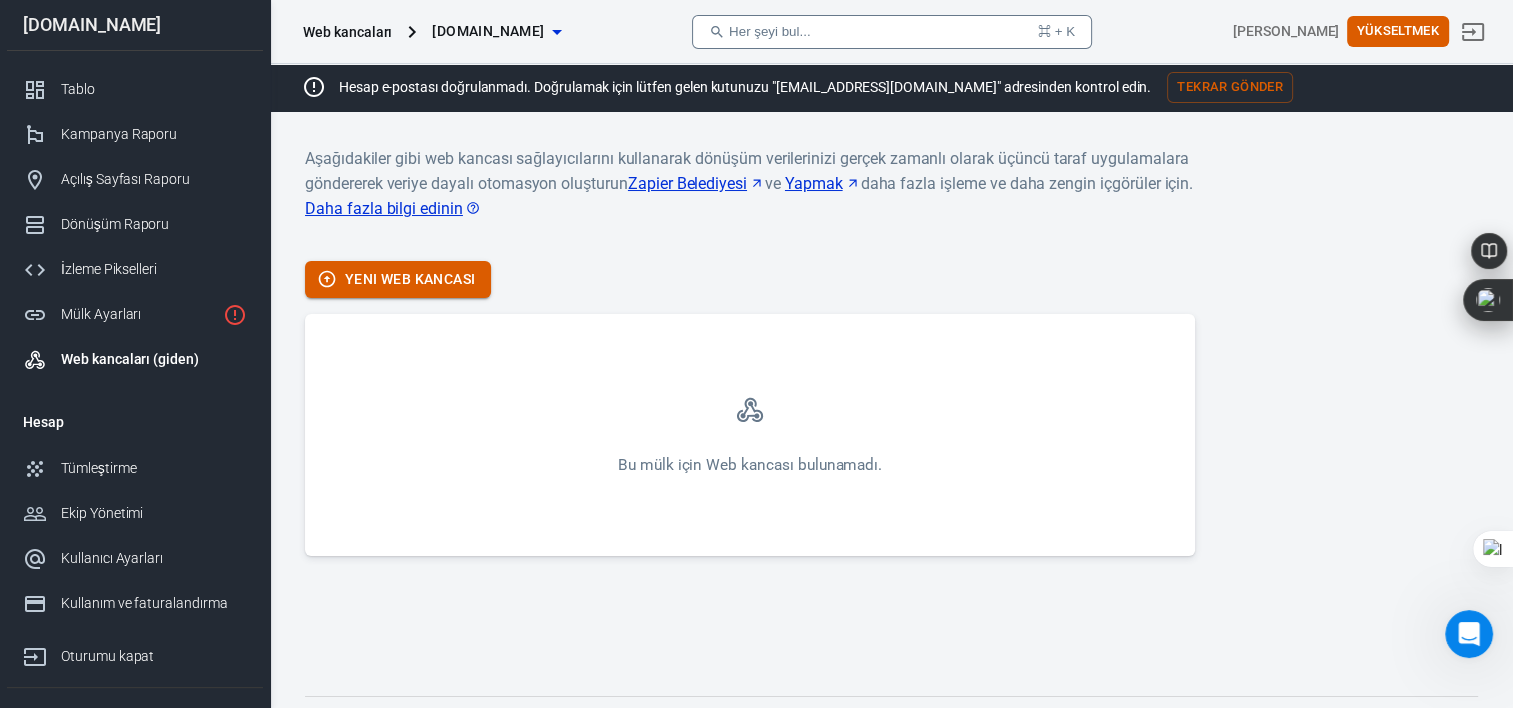 click on "Yeni Web Kancası" at bounding box center [410, 279] 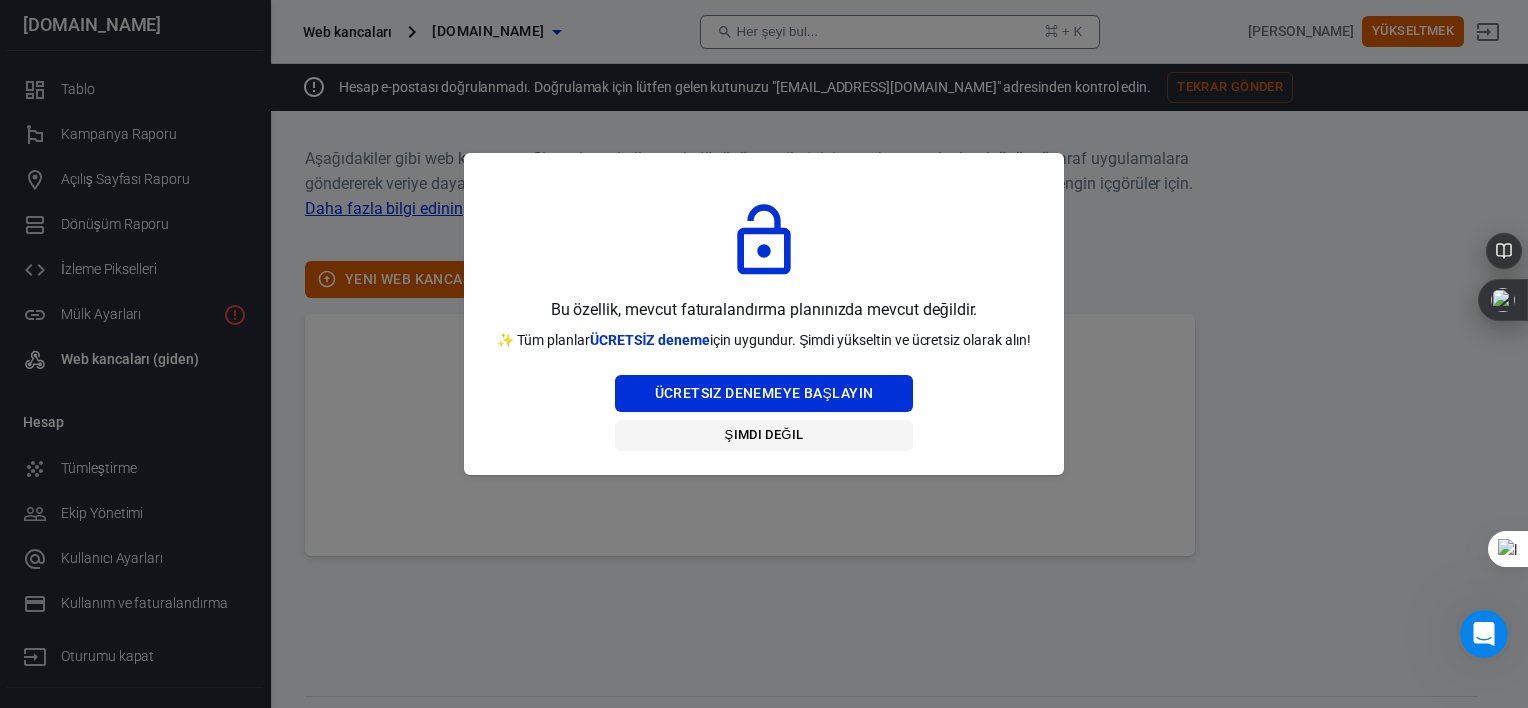 click on "Şimdi değil" at bounding box center [764, 435] 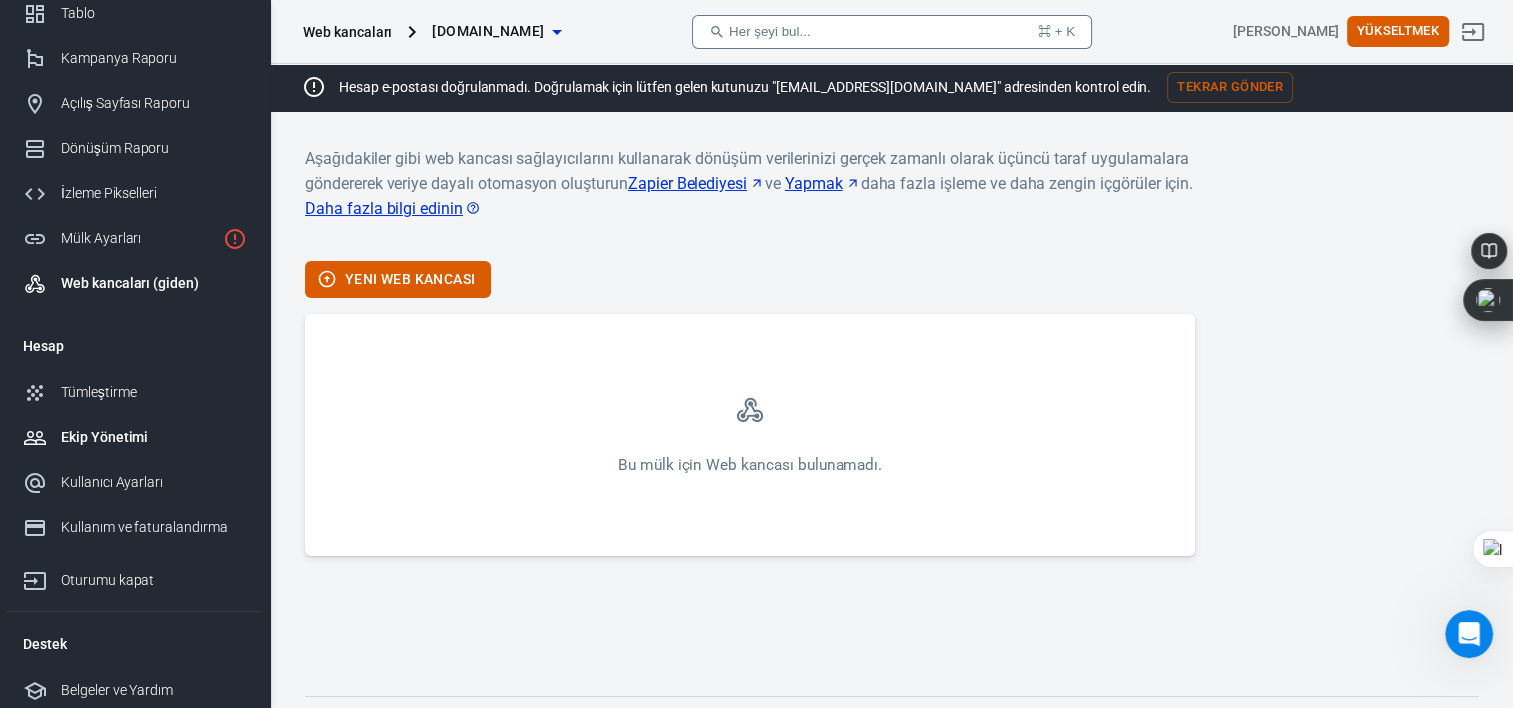 scroll, scrollTop: 80, scrollLeft: 0, axis: vertical 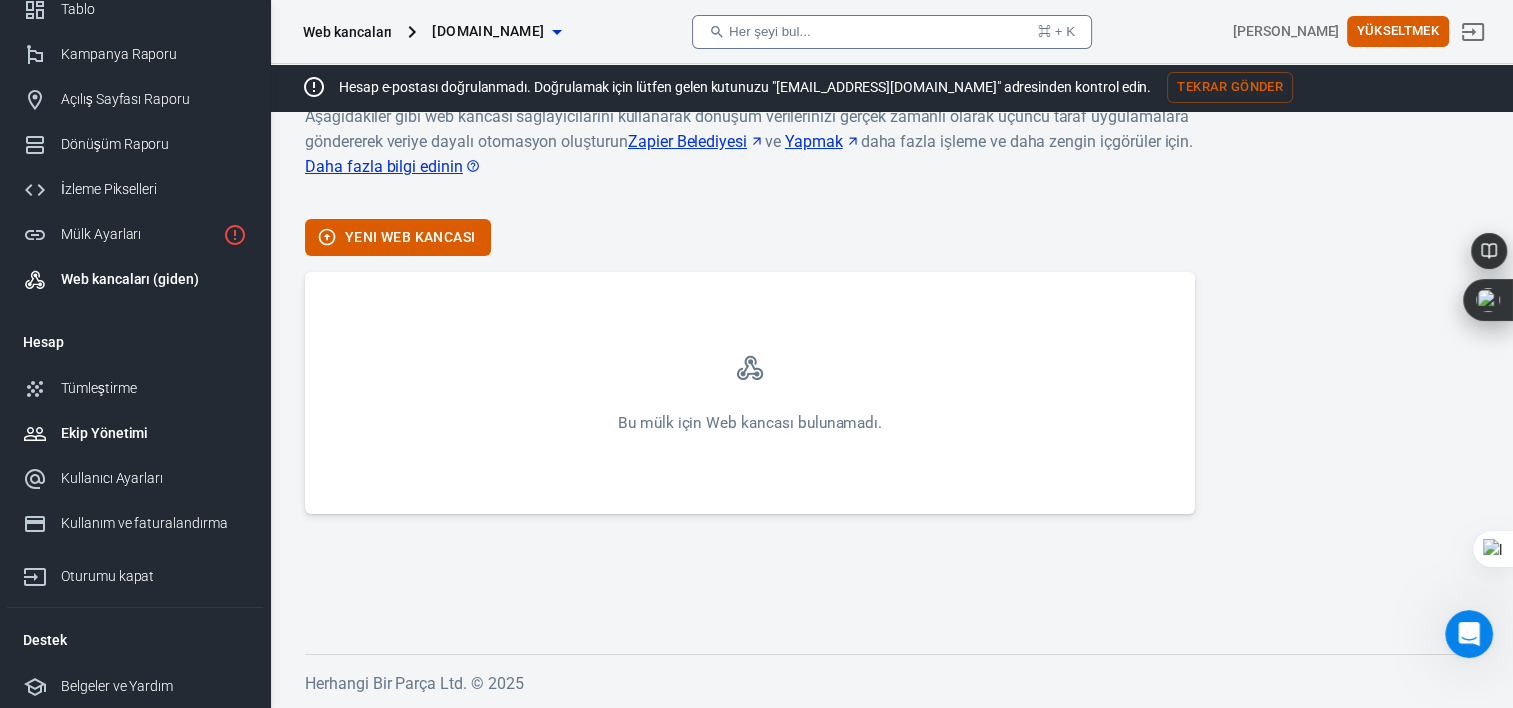 click on "Ekip Yönetimi" at bounding box center (154, 433) 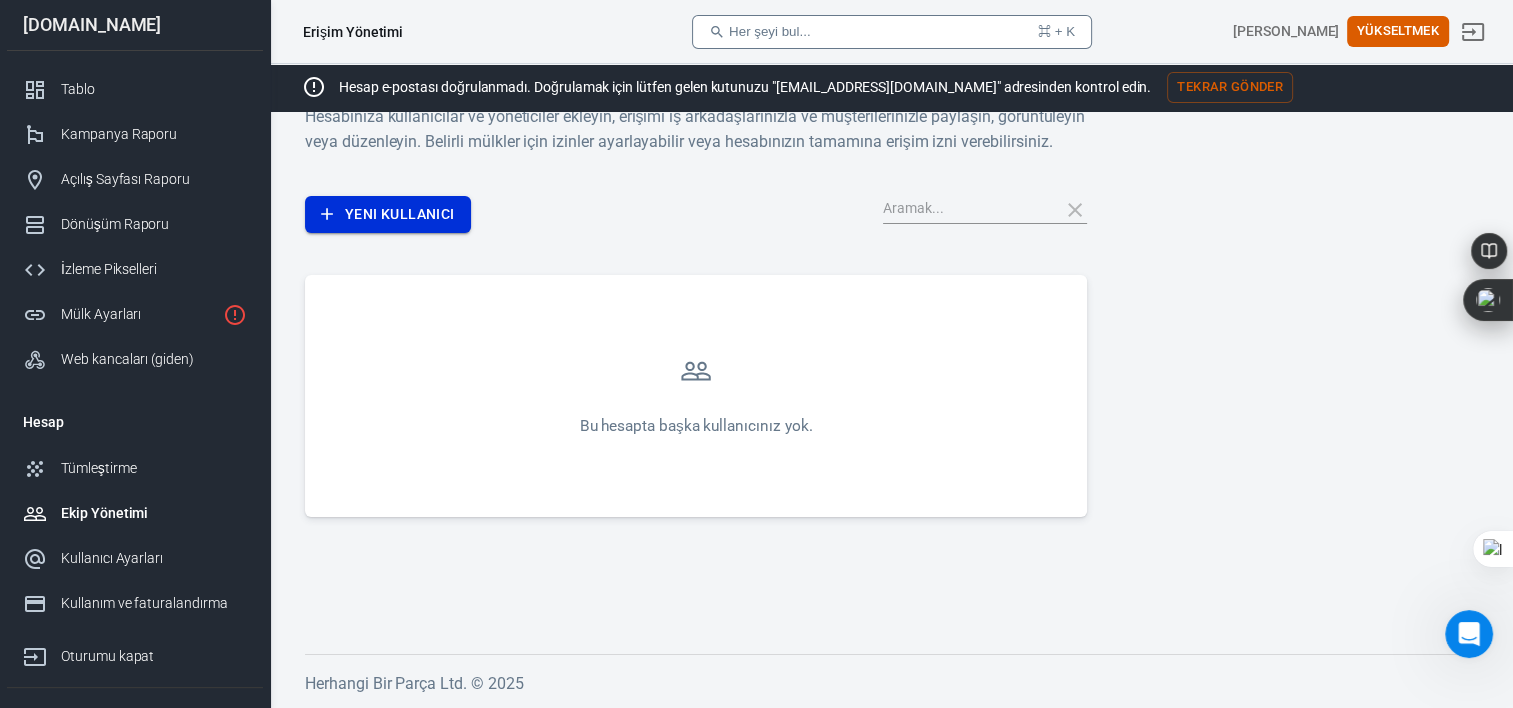 click on "Yeni Kullanıcı" at bounding box center (400, 214) 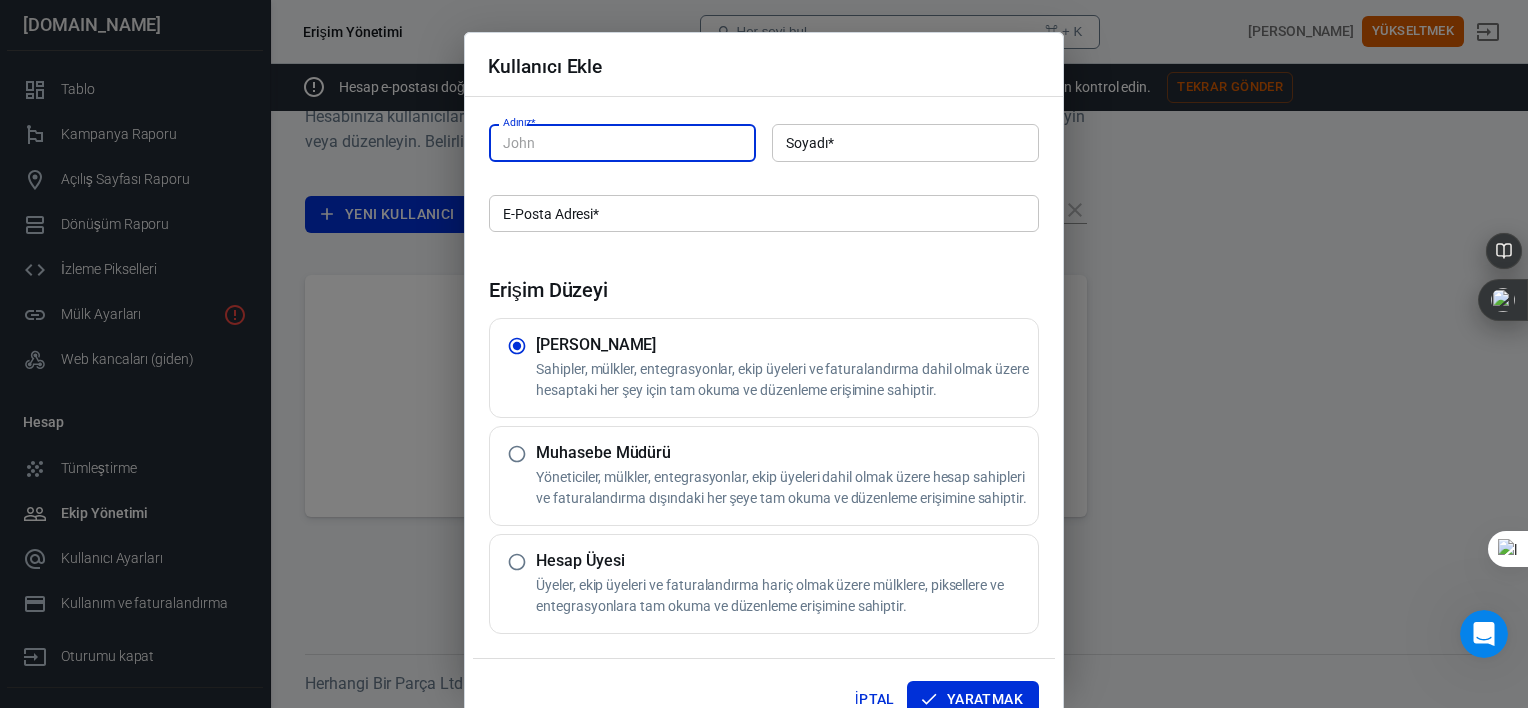 click on "Kullanıcı Ekle Adınız  * Ad   * Soyadı  * Soyadı   * E-Posta Adresi  * E-posta   * Erişim Düzeyi Hesap Sahibi Sahipler, mülkler, entegrasyonlar, ekip üyeleri ve faturalandırma dahil olmak üzere hesaptaki her şey için tam okuma ve düzenleme erişimine sahiptir. Muhasebe Müdürü Yöneticiler, mülkler, entegrasyonlar, ekip üyeleri dahil olmak üzere hesap sahipleri ve faturalandırma dışındaki her şeye tam okuma ve düzenleme erişimine sahiptir. Hesap Üyesi Üyeler, ekip üyeleri ve faturalandırma hariç olmak üzere mülklere, piksellere ve entegrasyonlara tam okuma ve düzenleme erişimine sahiptir. İptal Yaratmak" at bounding box center [764, 354] 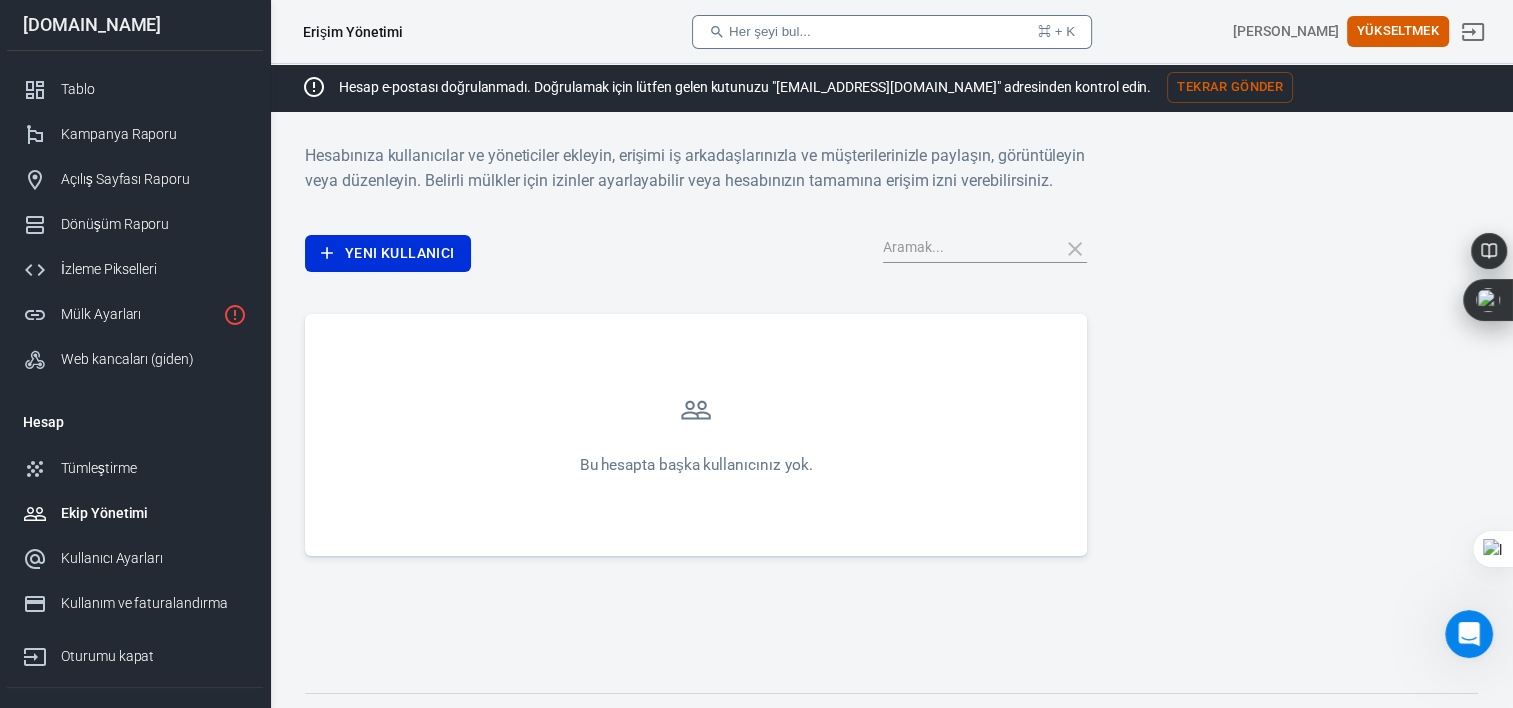 scroll, scrollTop: 0, scrollLeft: 0, axis: both 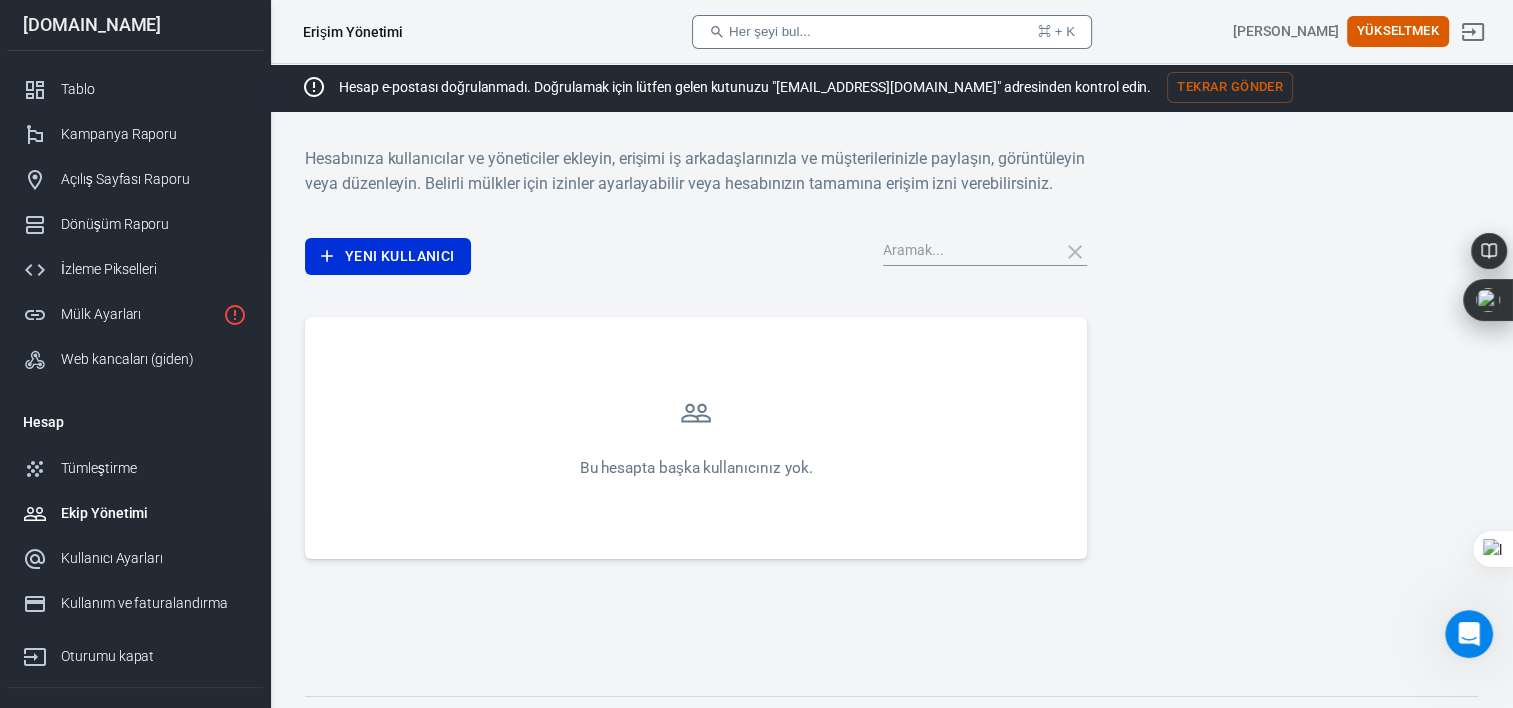 click on "Hesabınıza kullanıcılar ve yöneticiler ekleyin, erişimi iş arkadaşlarınızla ve müşterilerinizle paylaşın, görüntüleyin veya düzenleyin. Belirli mülkler için izinler ayarlayabilir veya hesabınızın tamamına erişim izni verebilirsiniz. Yeni Kullanıcı Bu hesapta başka kullanıcınız yok." at bounding box center (891, 360) 